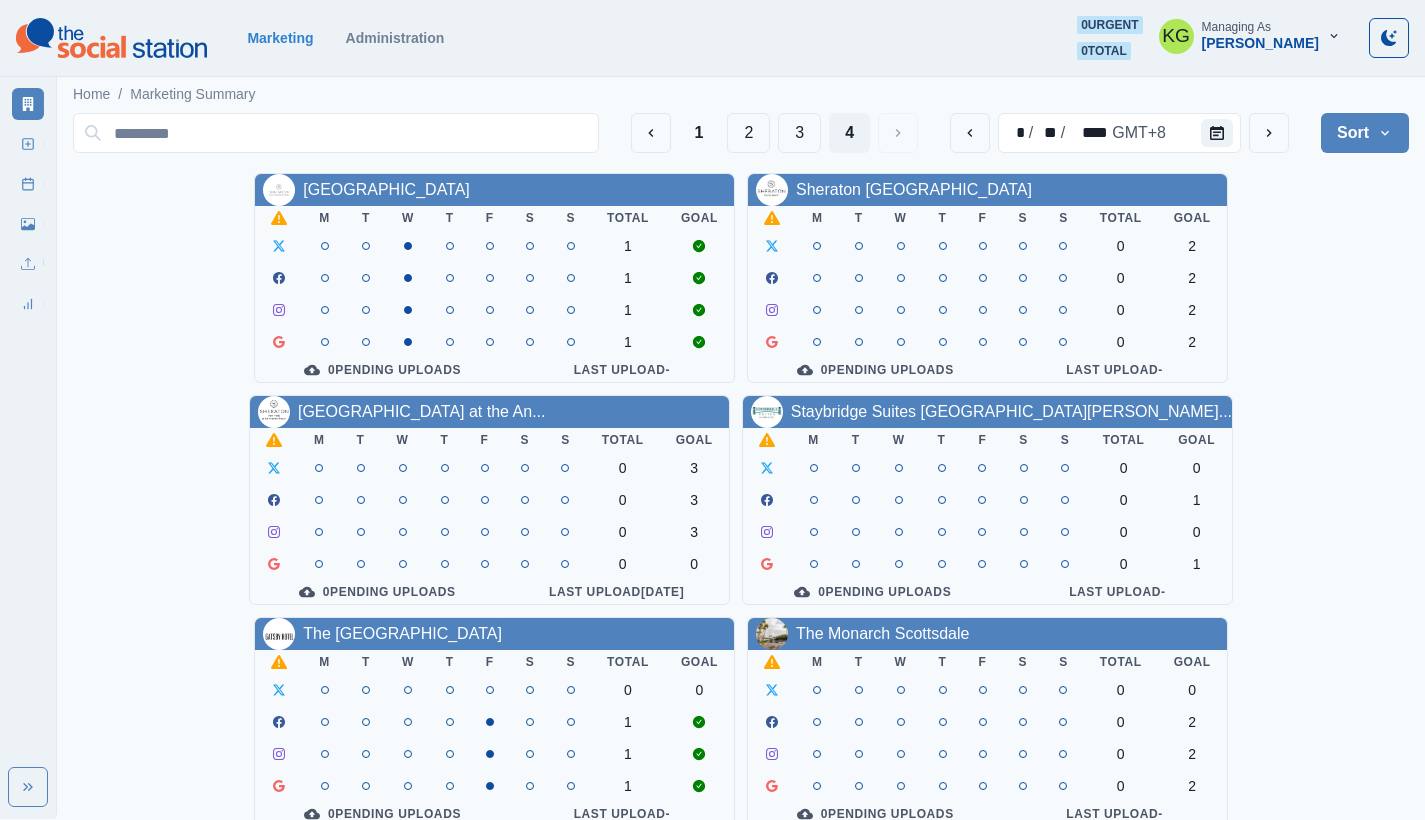 scroll, scrollTop: 0, scrollLeft: 0, axis: both 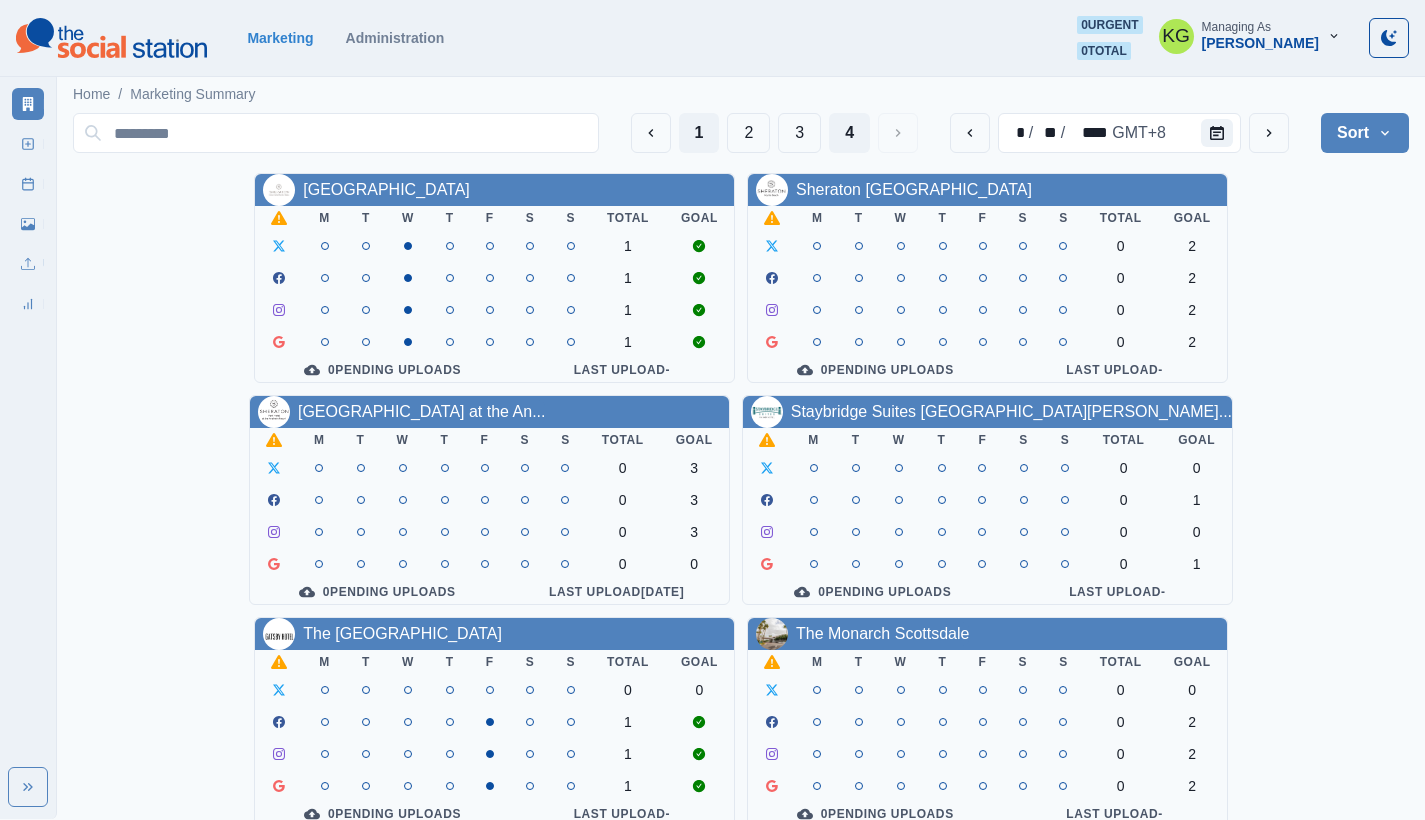 click on "1" at bounding box center (699, 133) 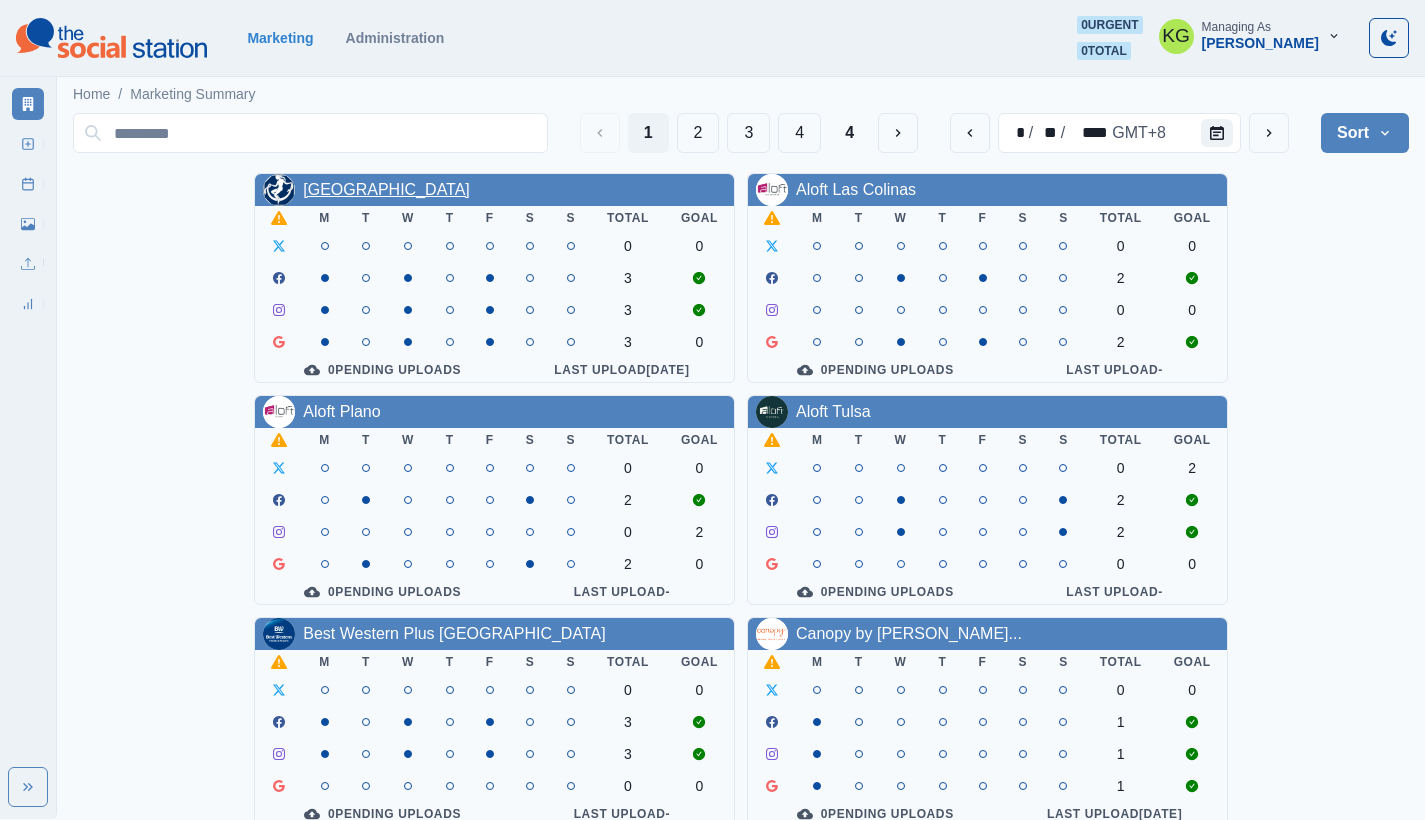 click on "[GEOGRAPHIC_DATA]" at bounding box center [386, 189] 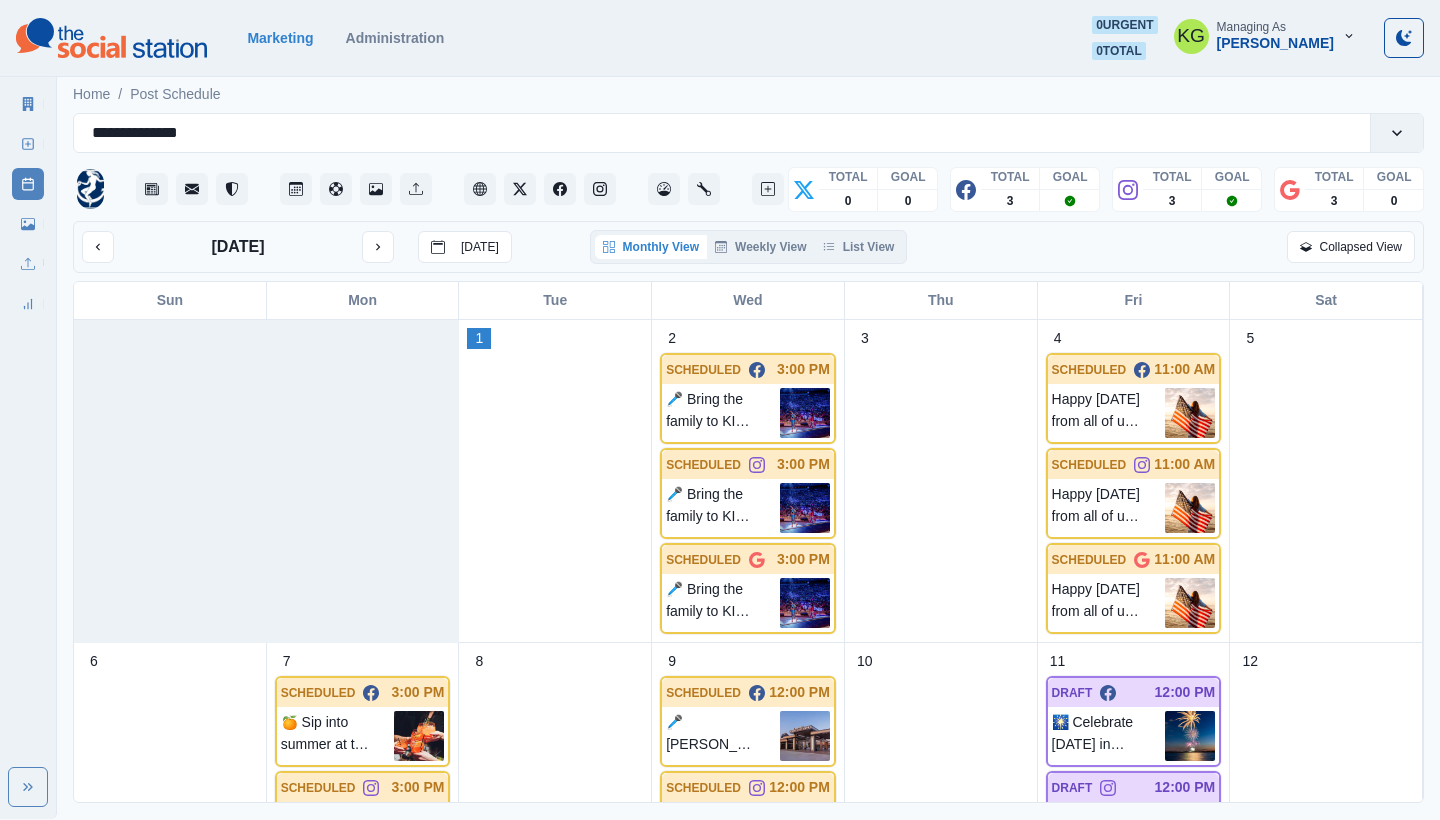 click on "Monthly View Weekly View List View" at bounding box center (749, 247) 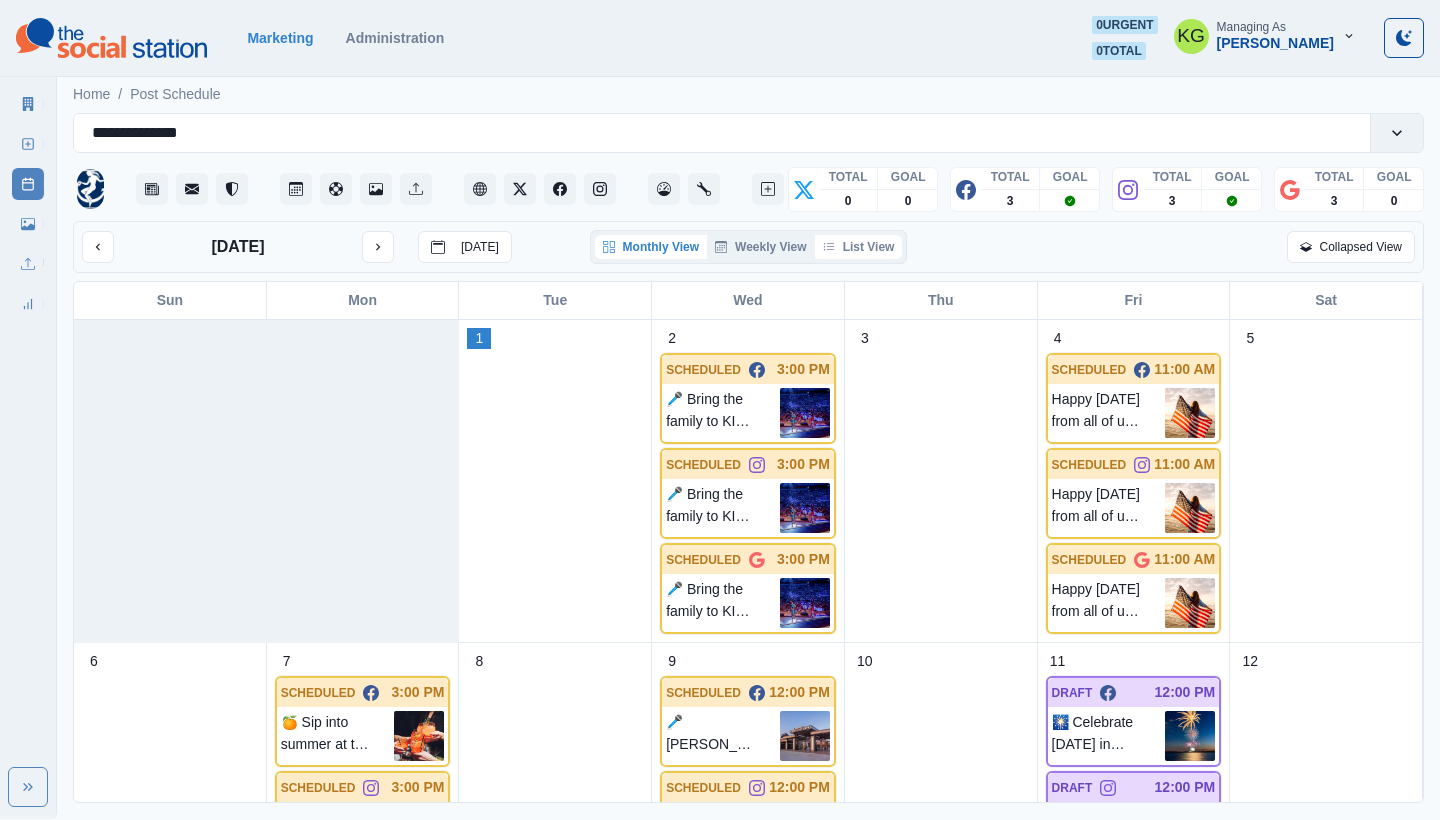 click on "List View" at bounding box center [859, 247] 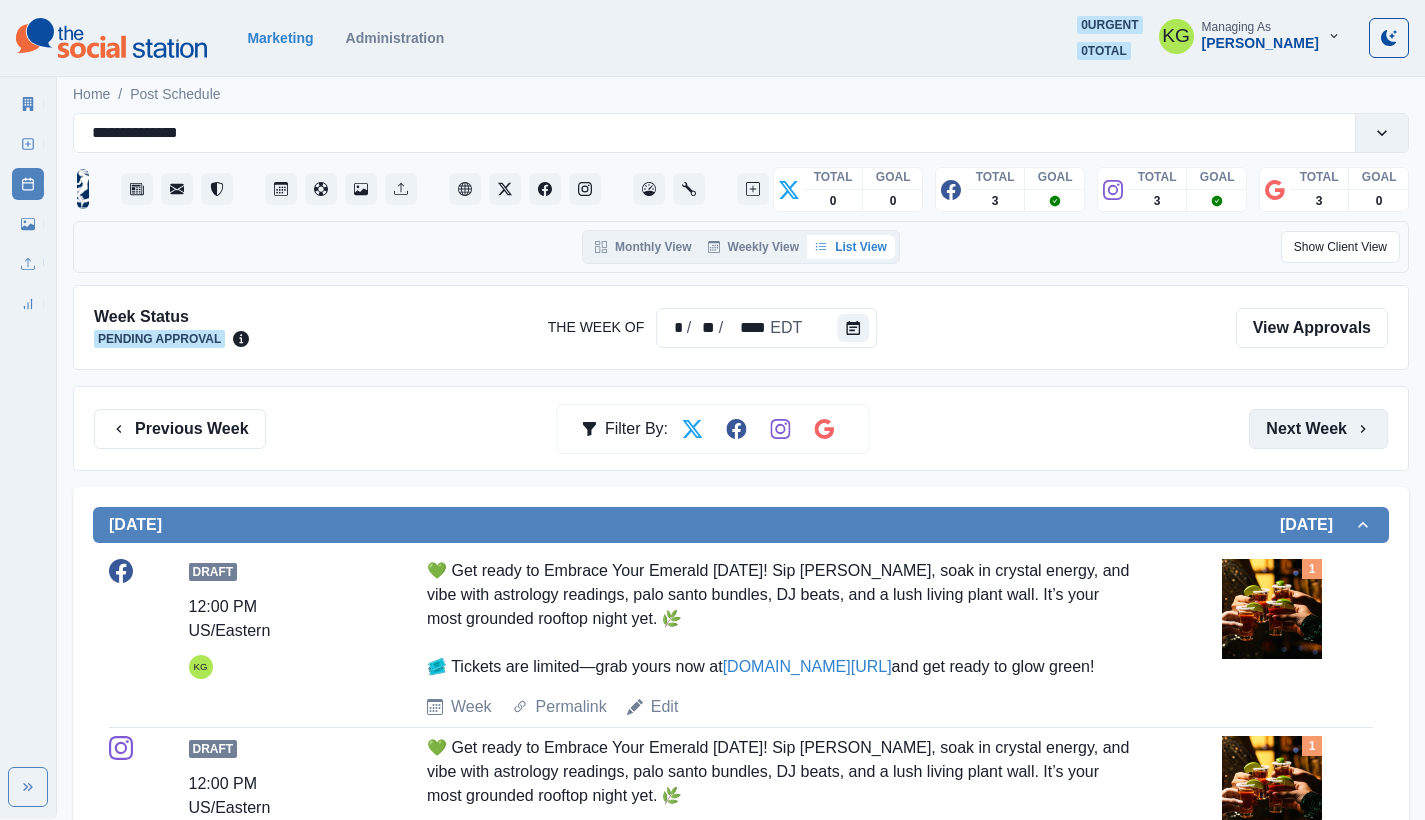 click on "Next Week" at bounding box center [1318, 429] 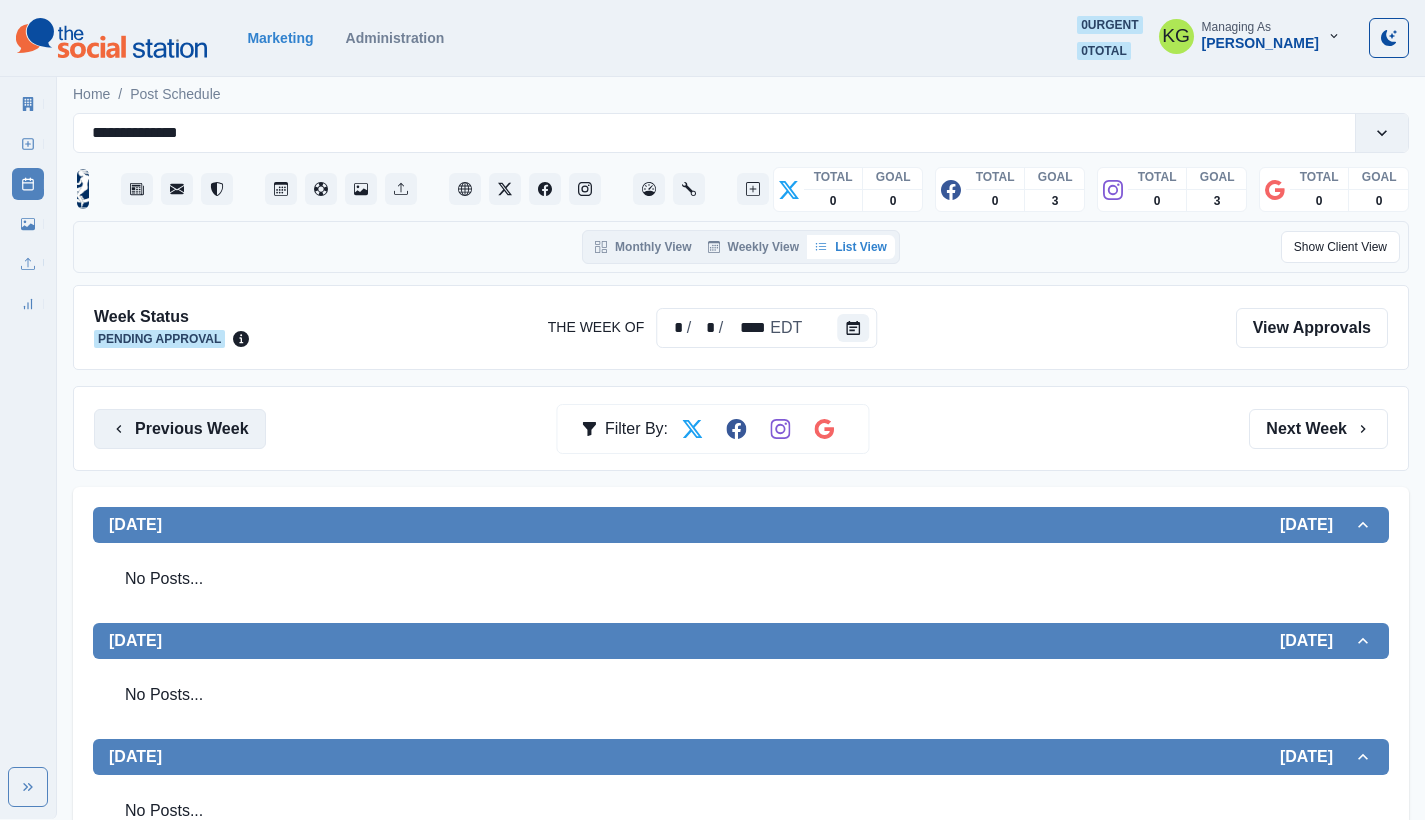 click on "Previous Week" at bounding box center (180, 429) 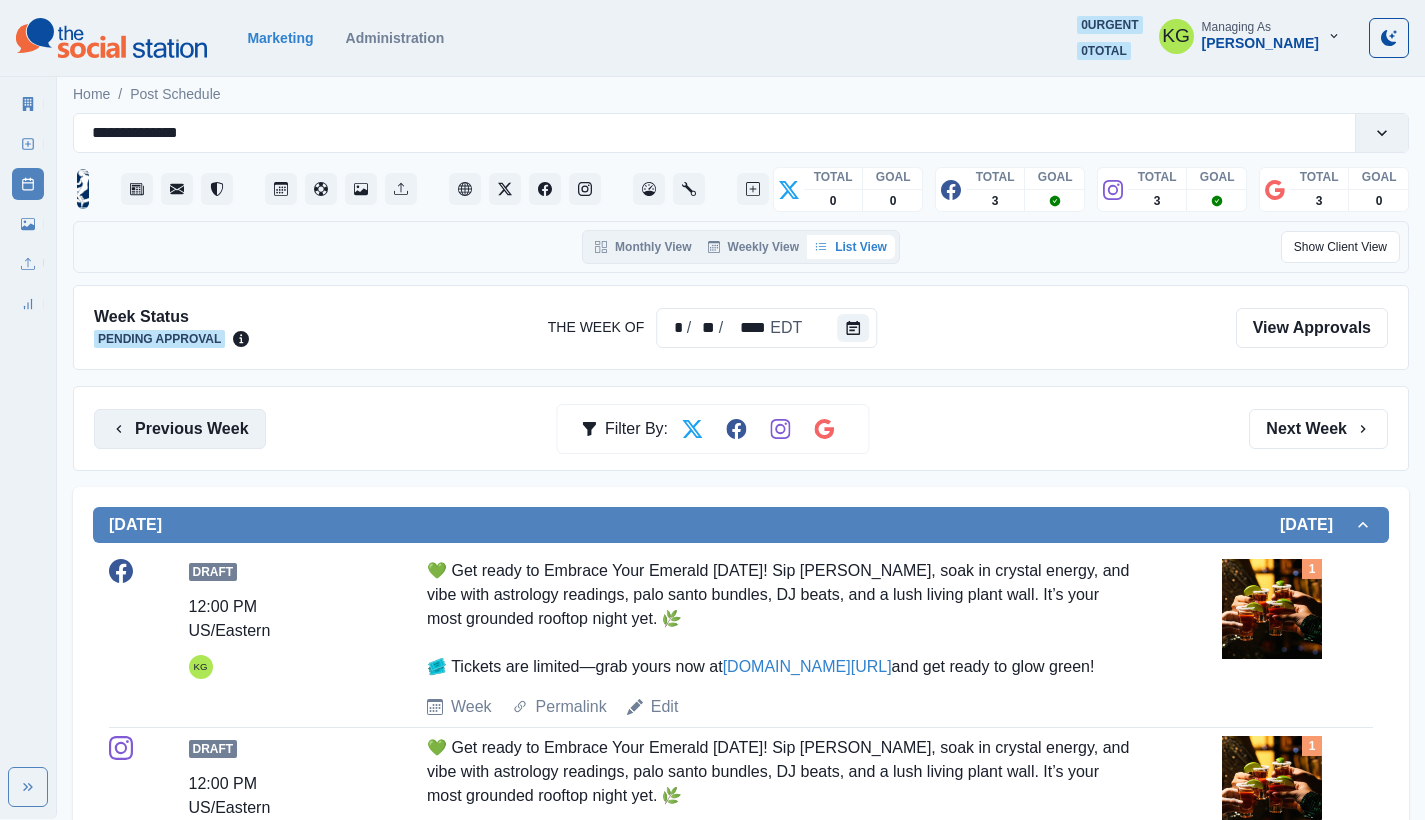 click on "Previous Week" at bounding box center [180, 429] 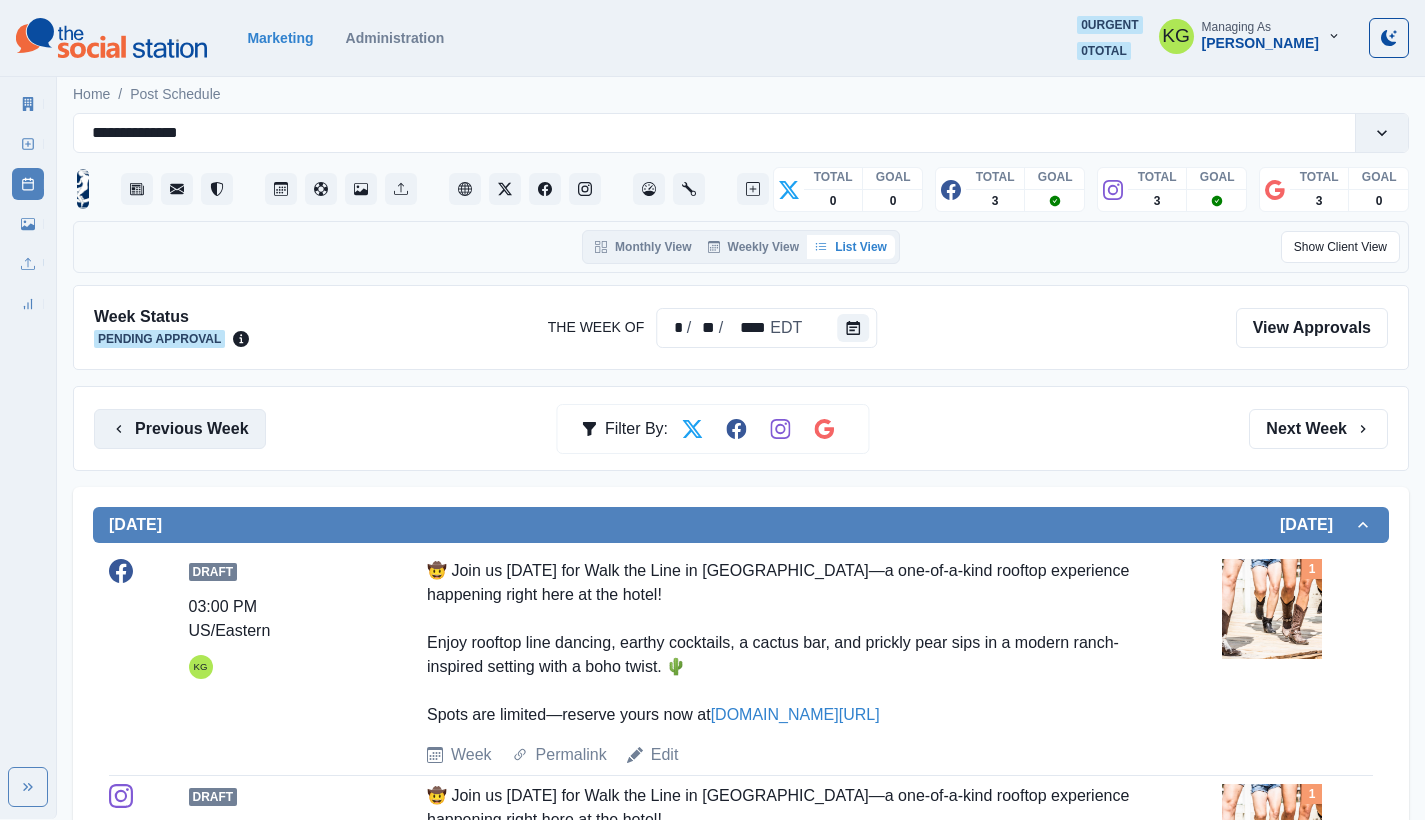click on "Previous Week" at bounding box center [180, 429] 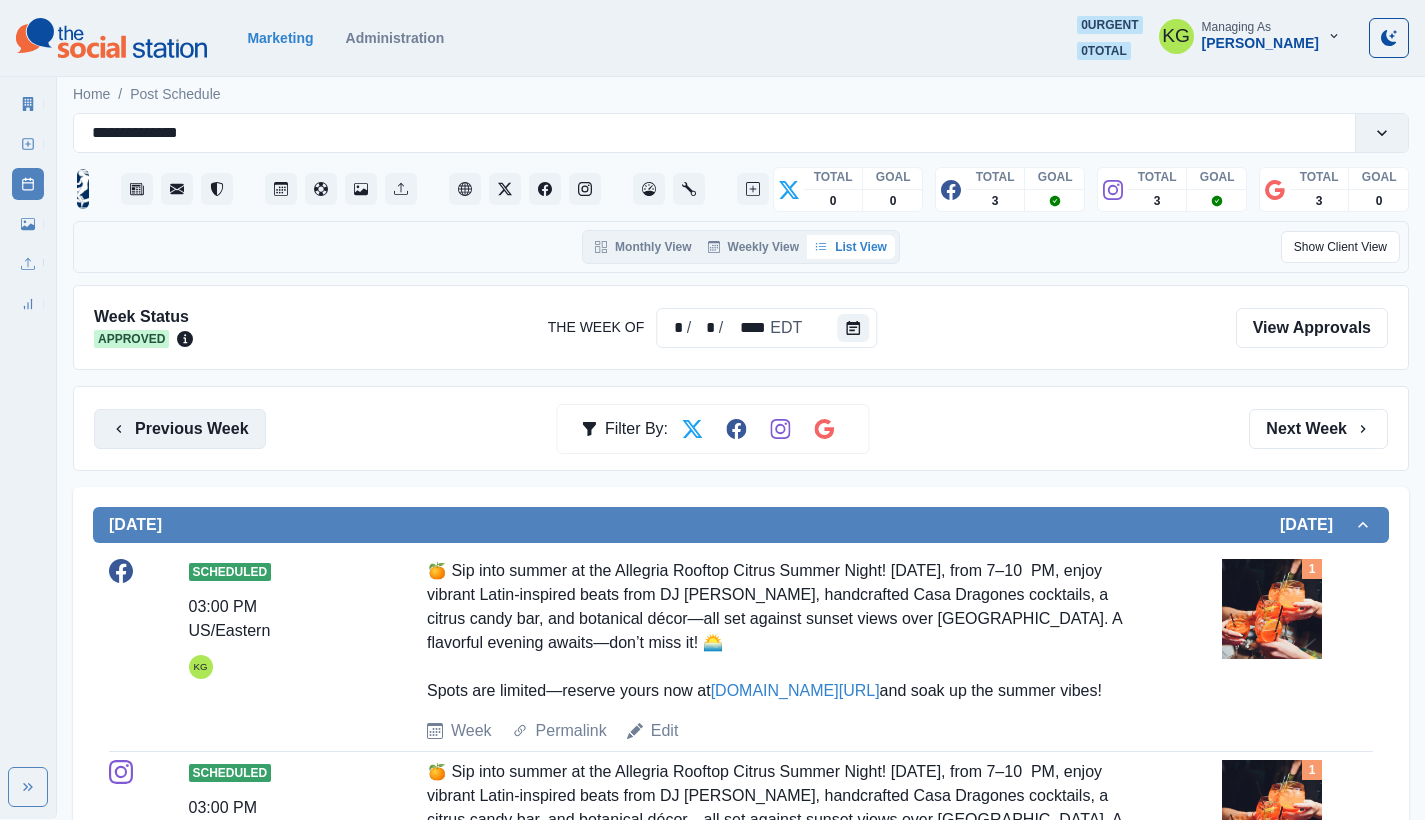 click on "Previous Week" at bounding box center (180, 429) 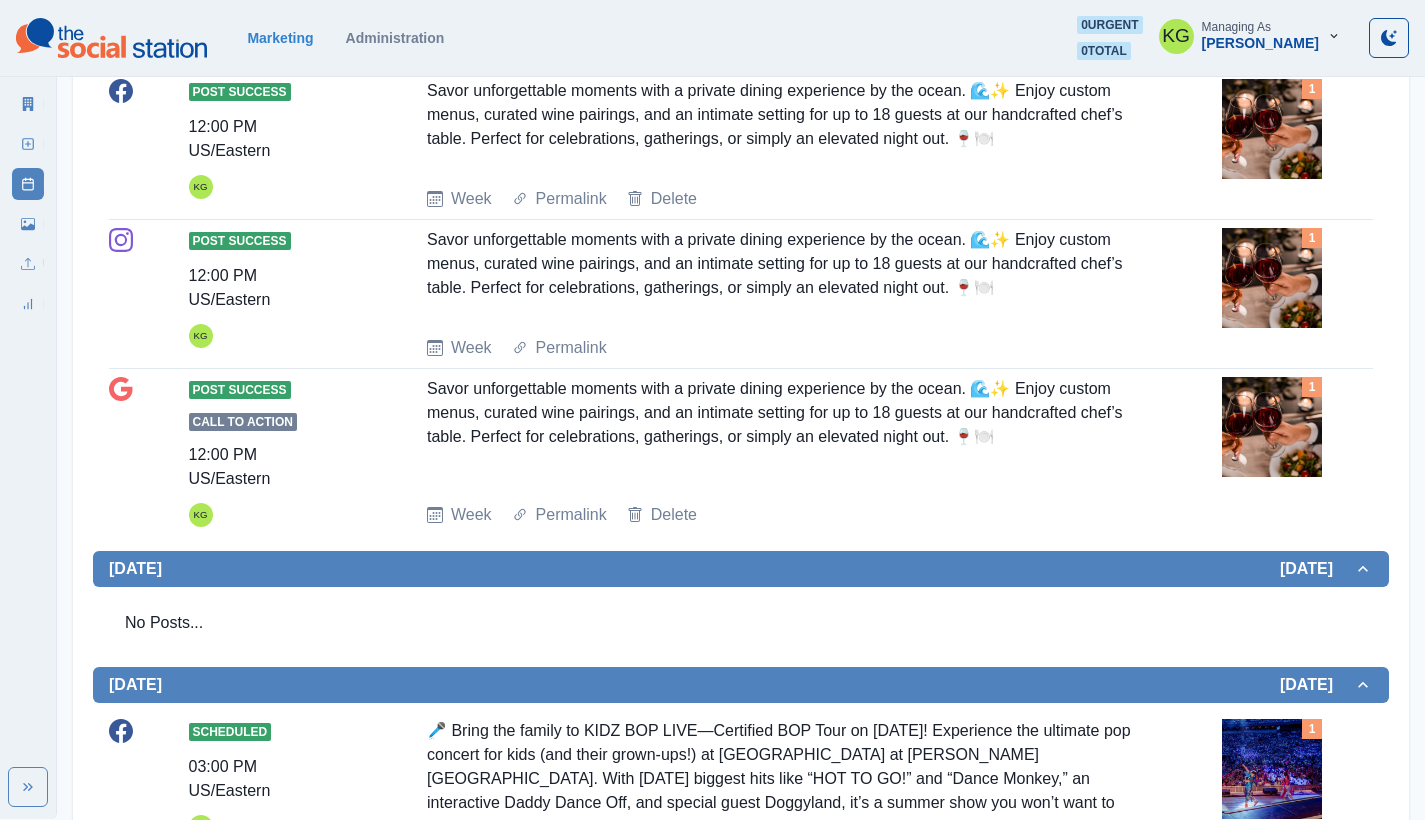 scroll, scrollTop: 0, scrollLeft: 0, axis: both 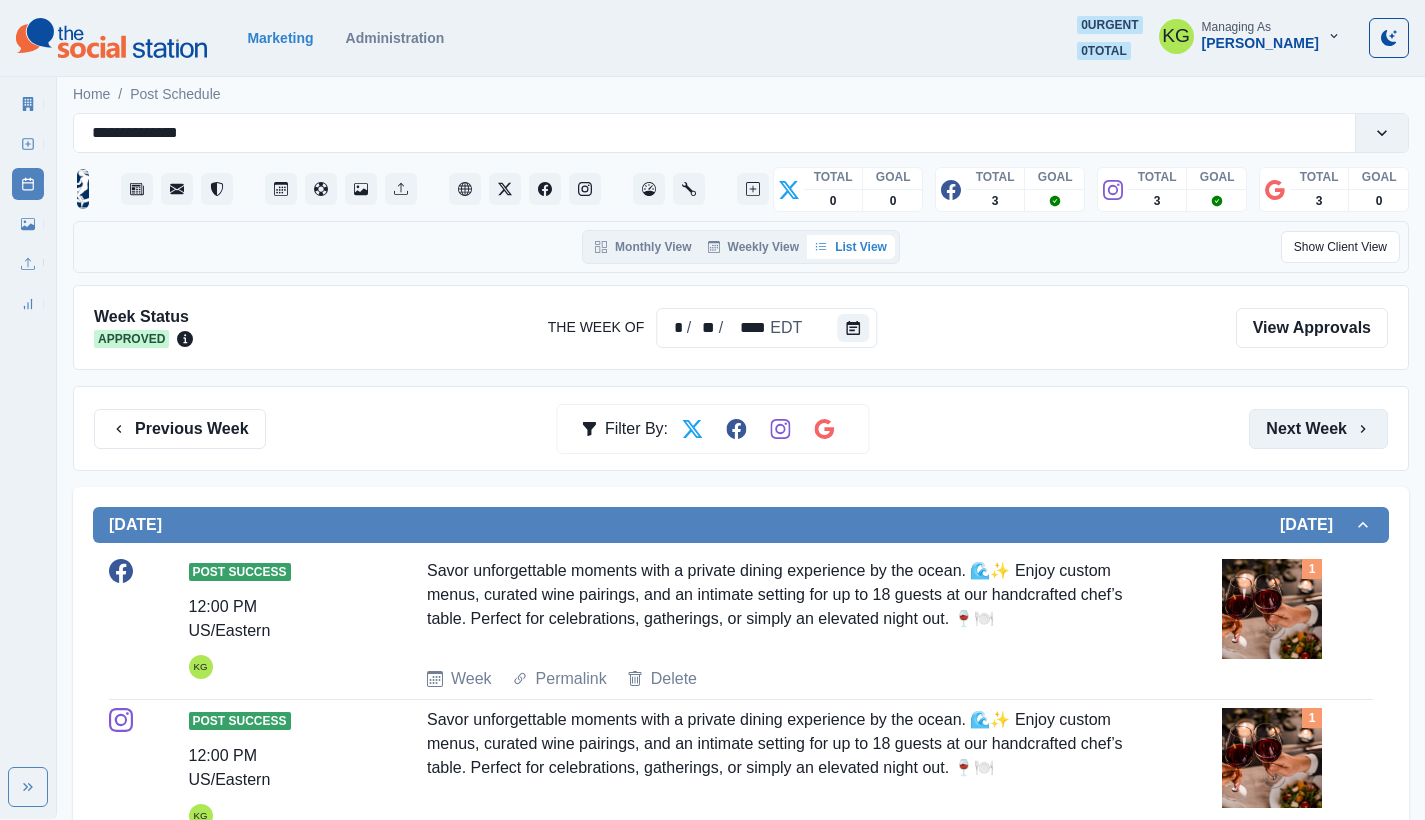 click on "Next Week" at bounding box center (1318, 429) 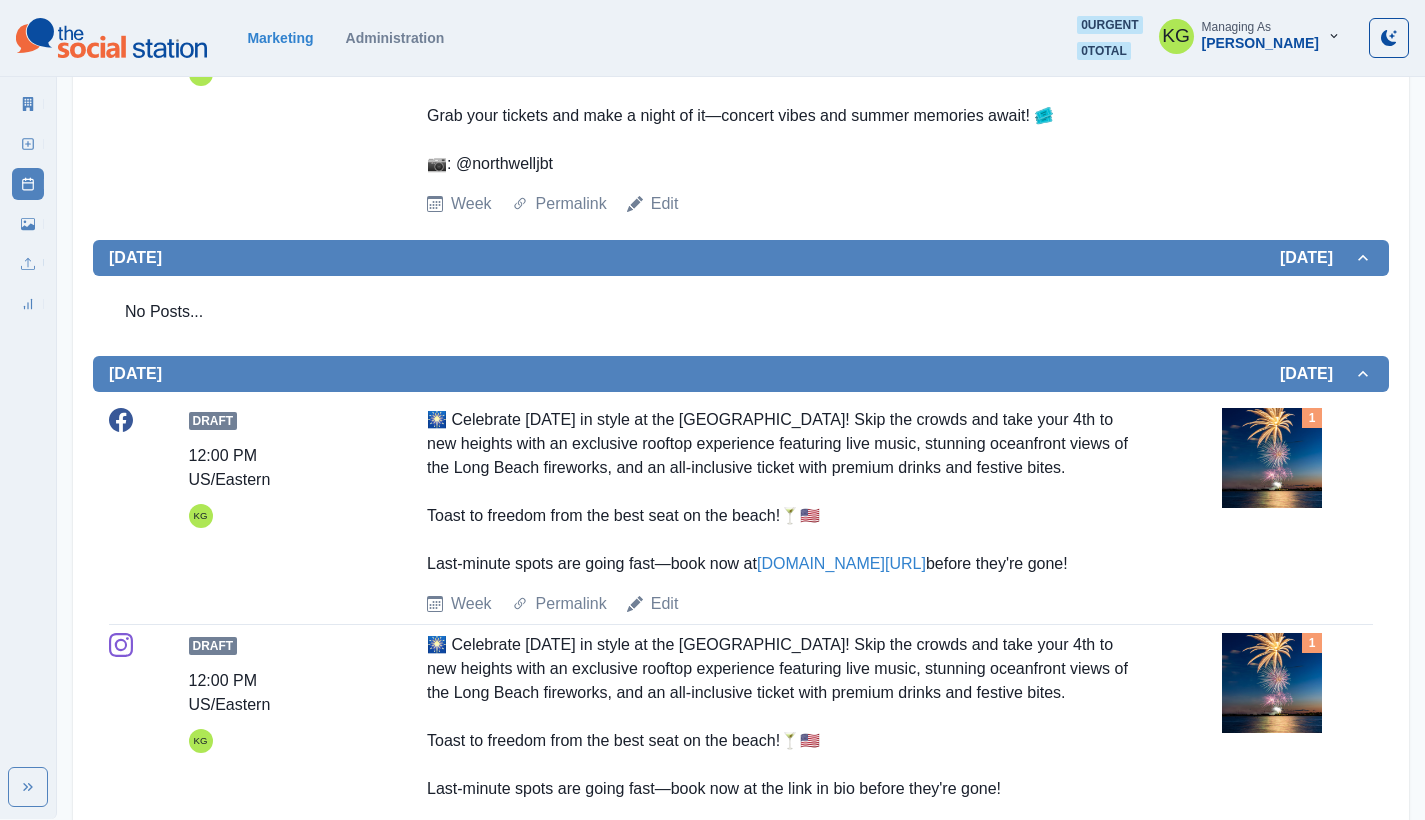 scroll, scrollTop: 1977, scrollLeft: 0, axis: vertical 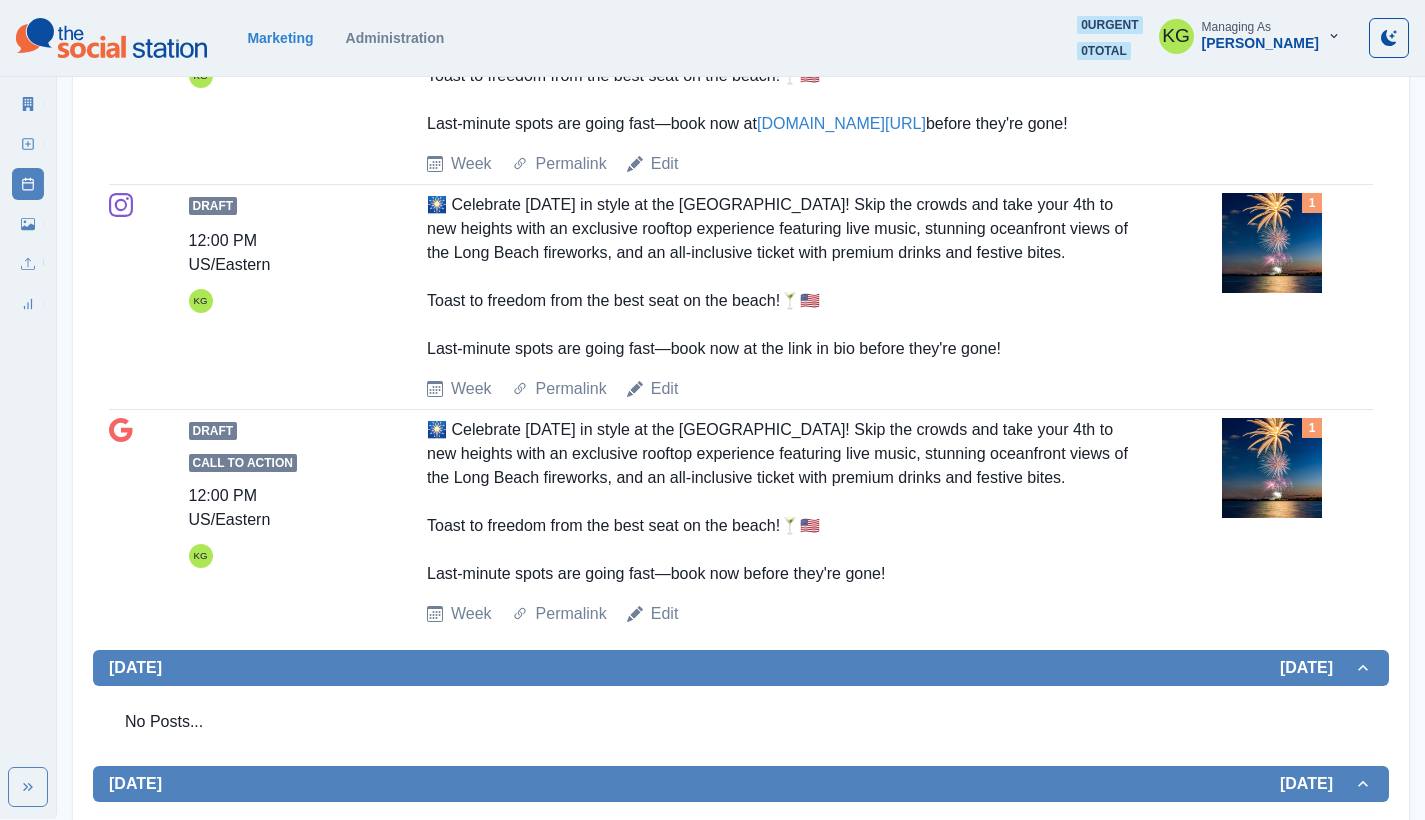 drag, startPoint x: 399, startPoint y: 436, endPoint x: 945, endPoint y: 593, distance: 568.1241 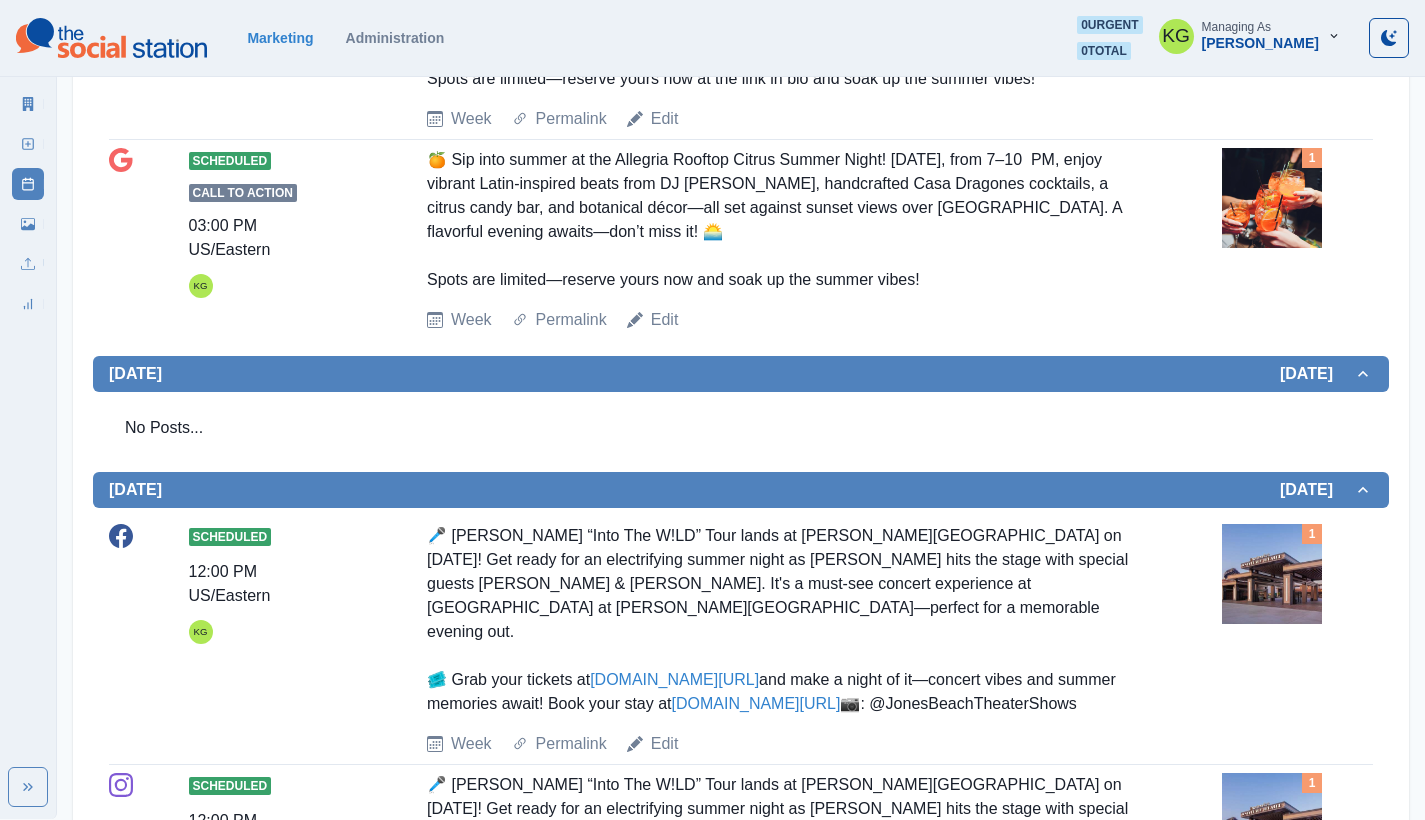 scroll, scrollTop: 0, scrollLeft: 0, axis: both 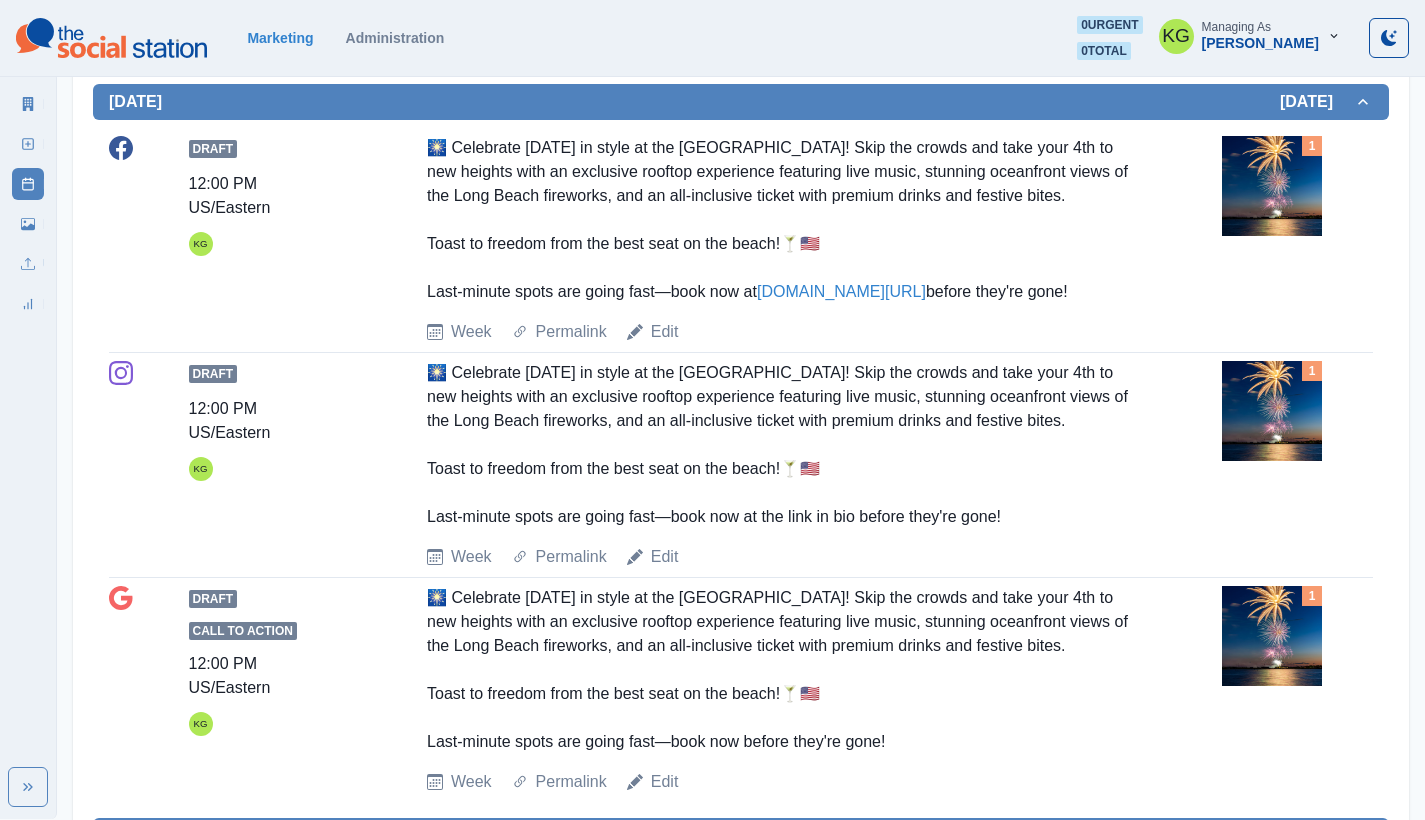 click on "Week Permalink Edit" at bounding box center [820, 332] 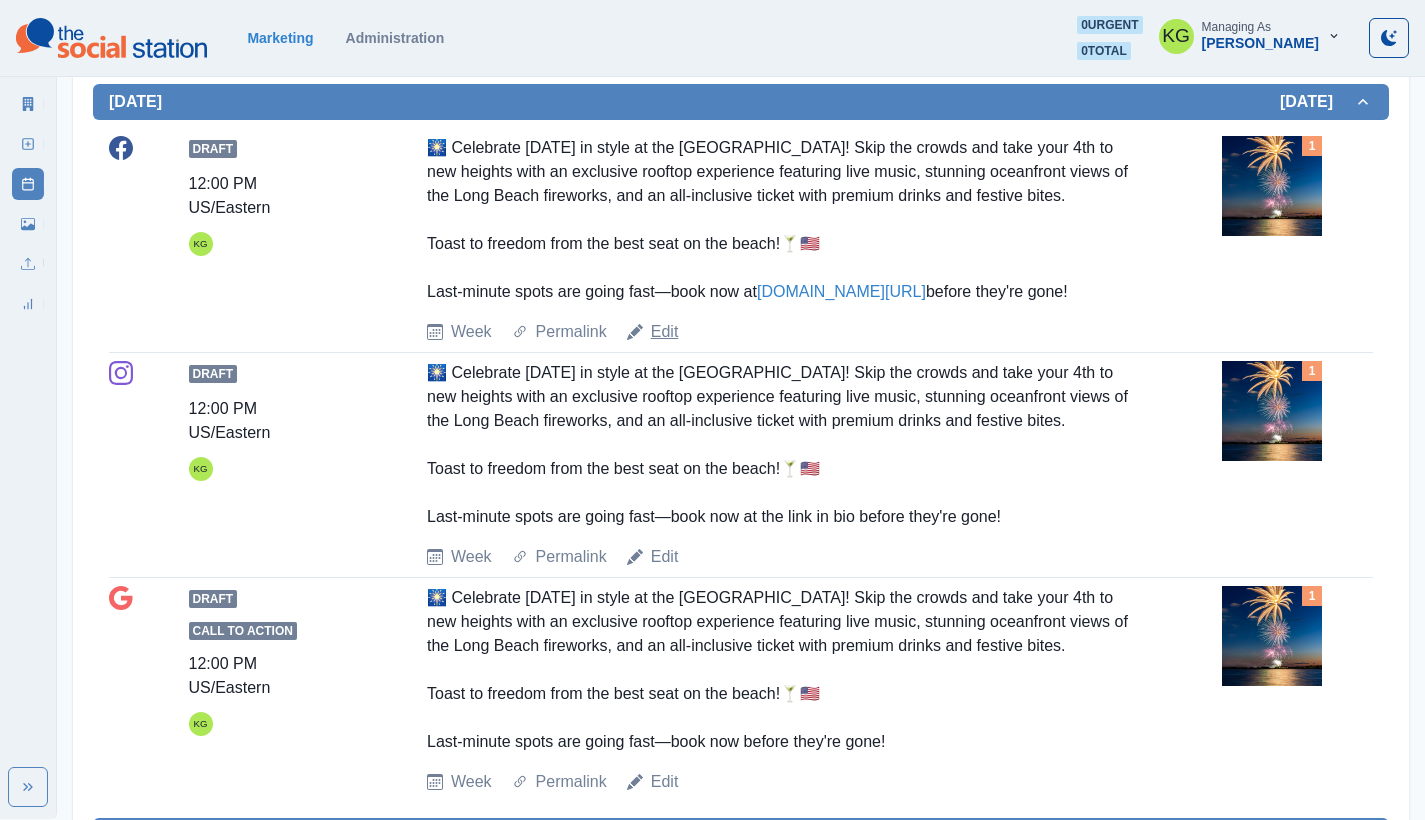 click on "Edit" at bounding box center [665, 332] 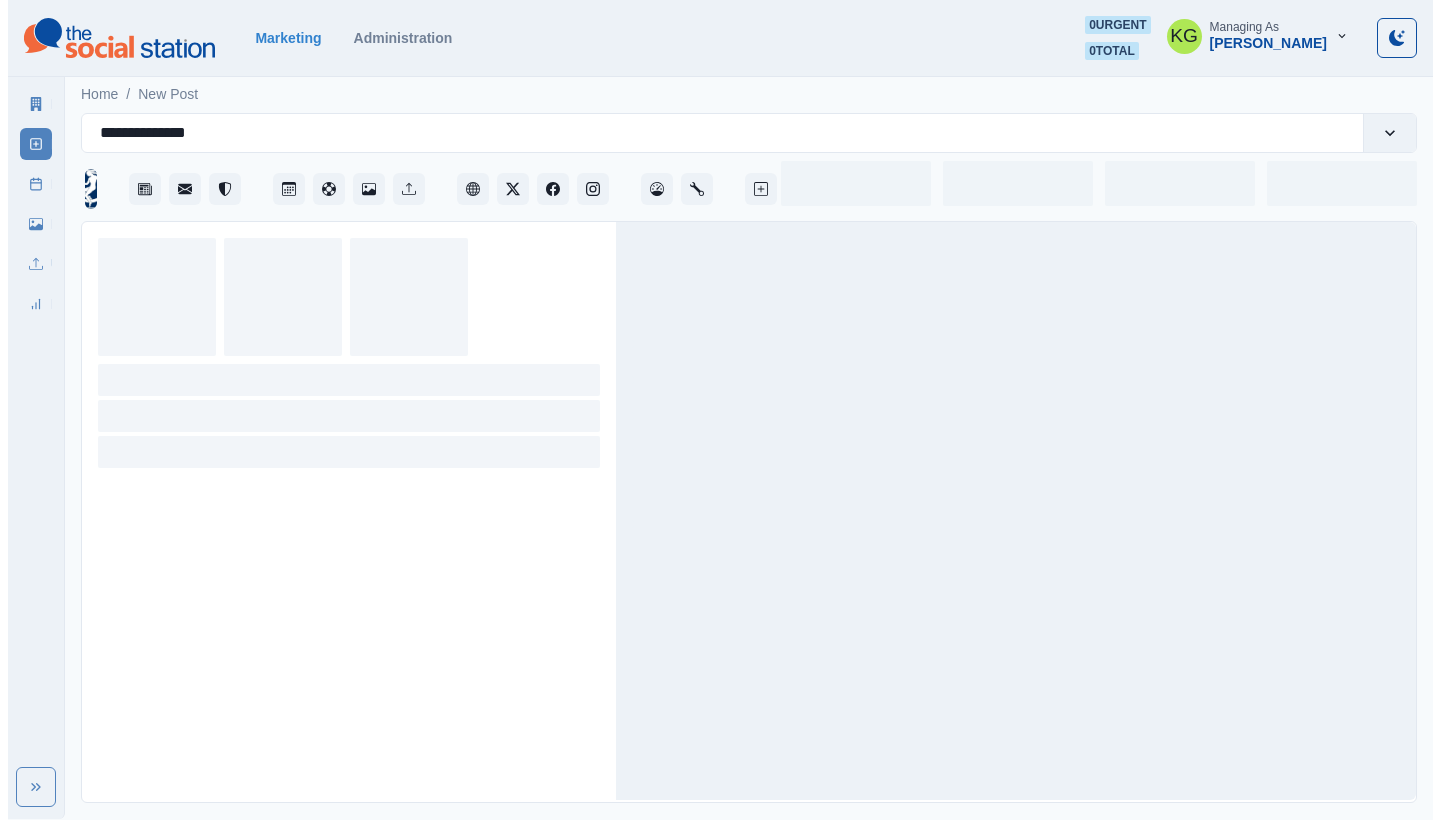scroll, scrollTop: 0, scrollLeft: 0, axis: both 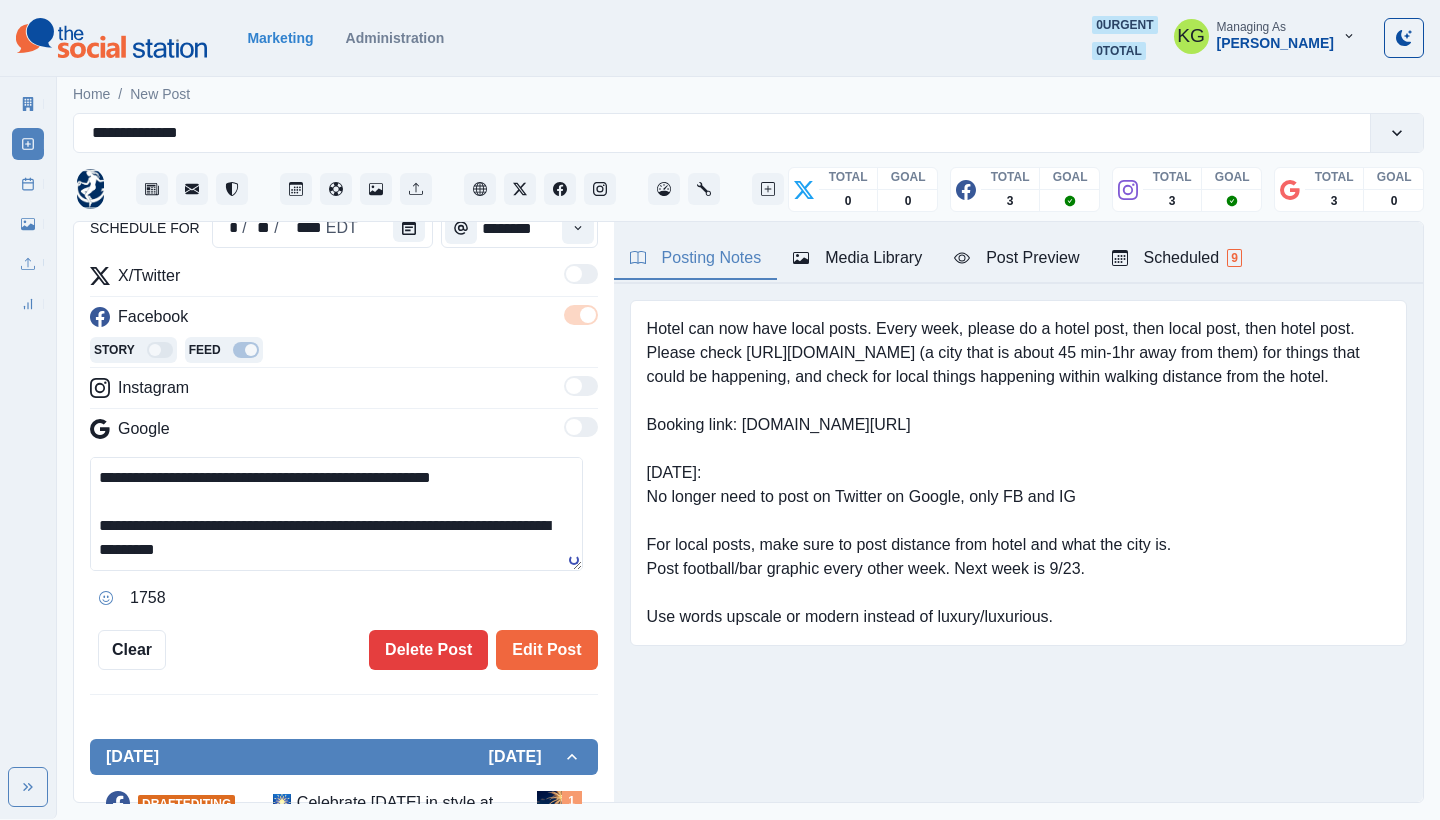 drag, startPoint x: 564, startPoint y: 637, endPoint x: 566, endPoint y: 819, distance: 182.01099 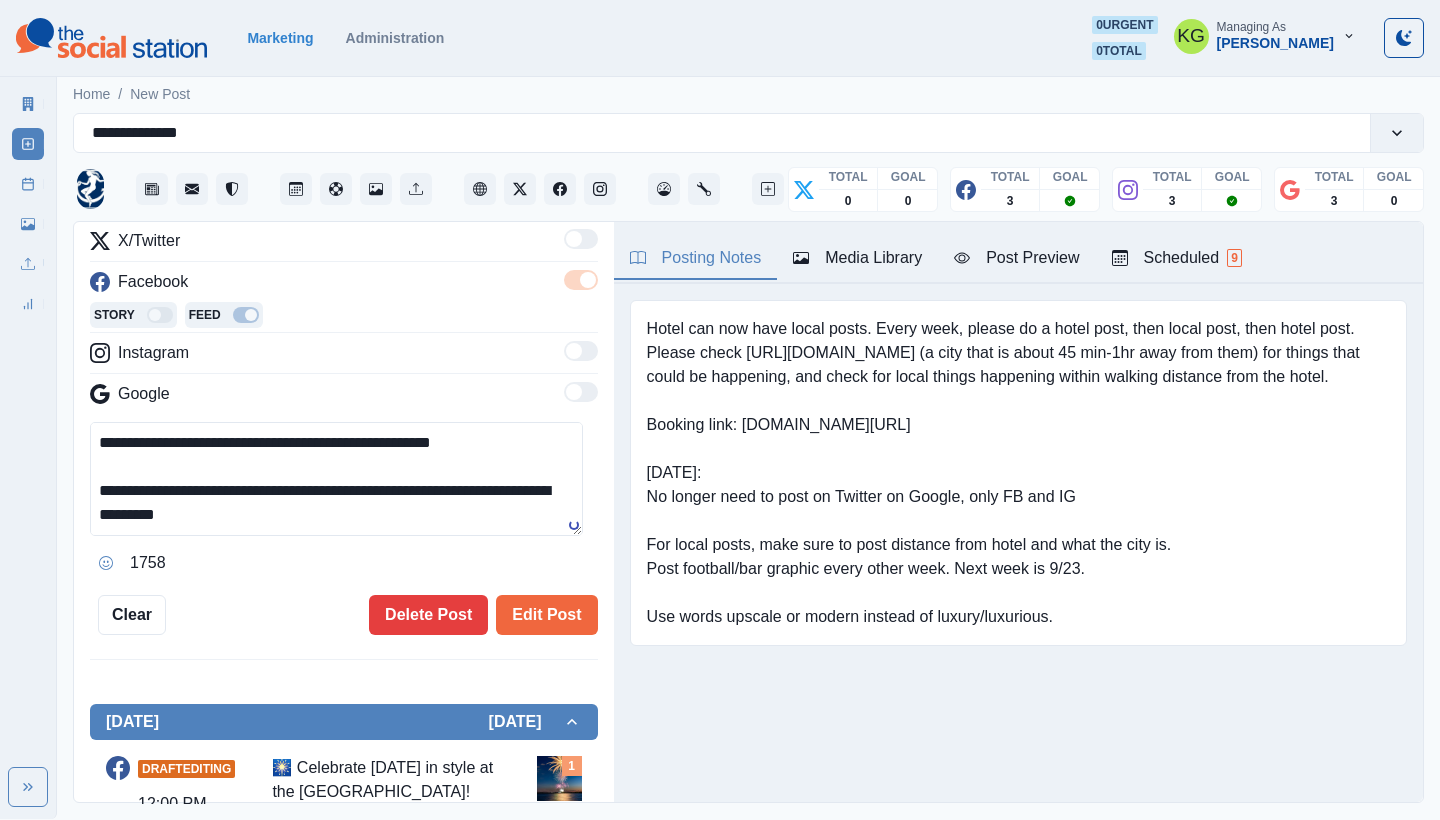 drag, startPoint x: 615, startPoint y: 551, endPoint x: 578, endPoint y: 538, distance: 39.217342 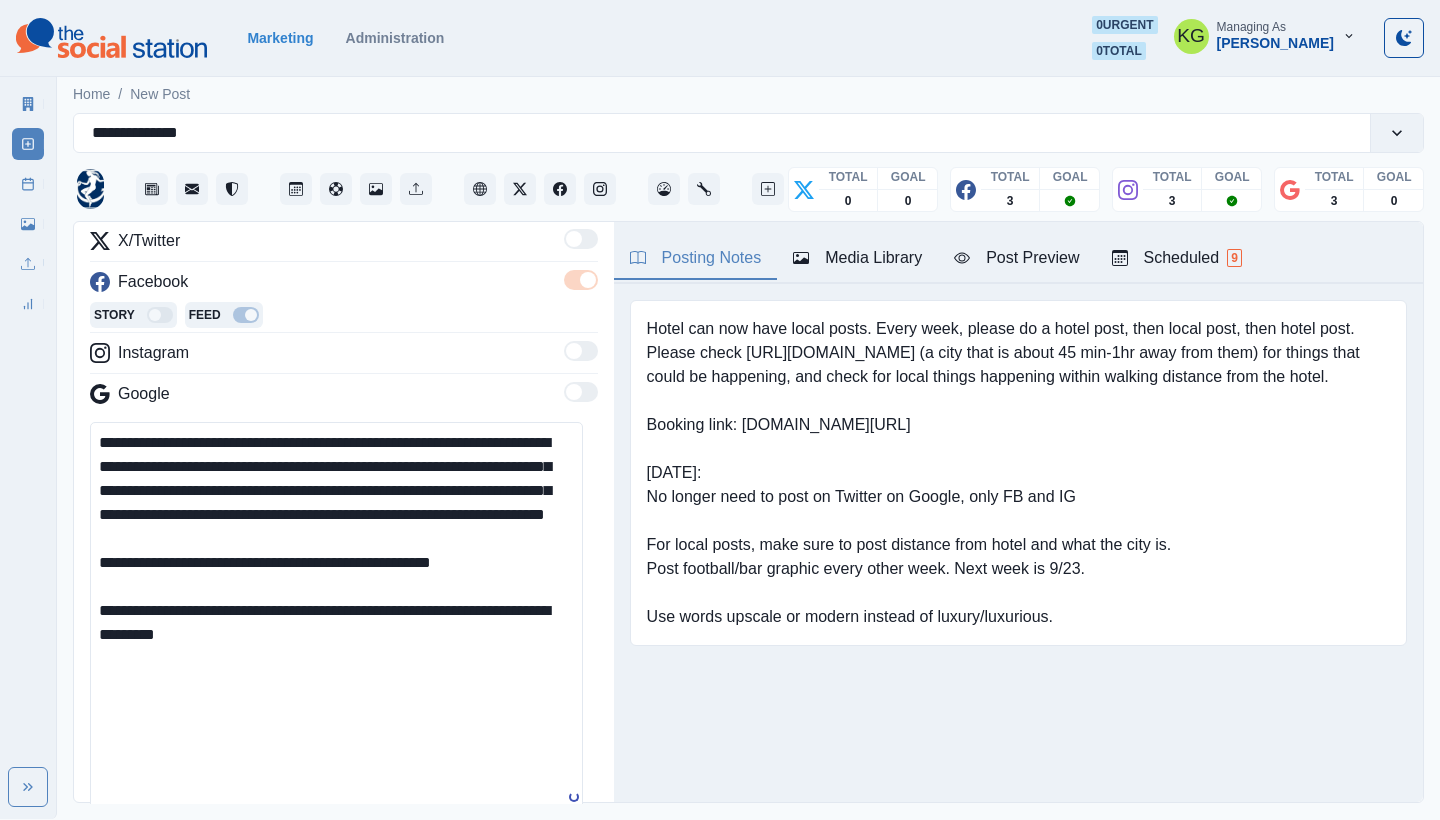 scroll, scrollTop: 0, scrollLeft: 0, axis: both 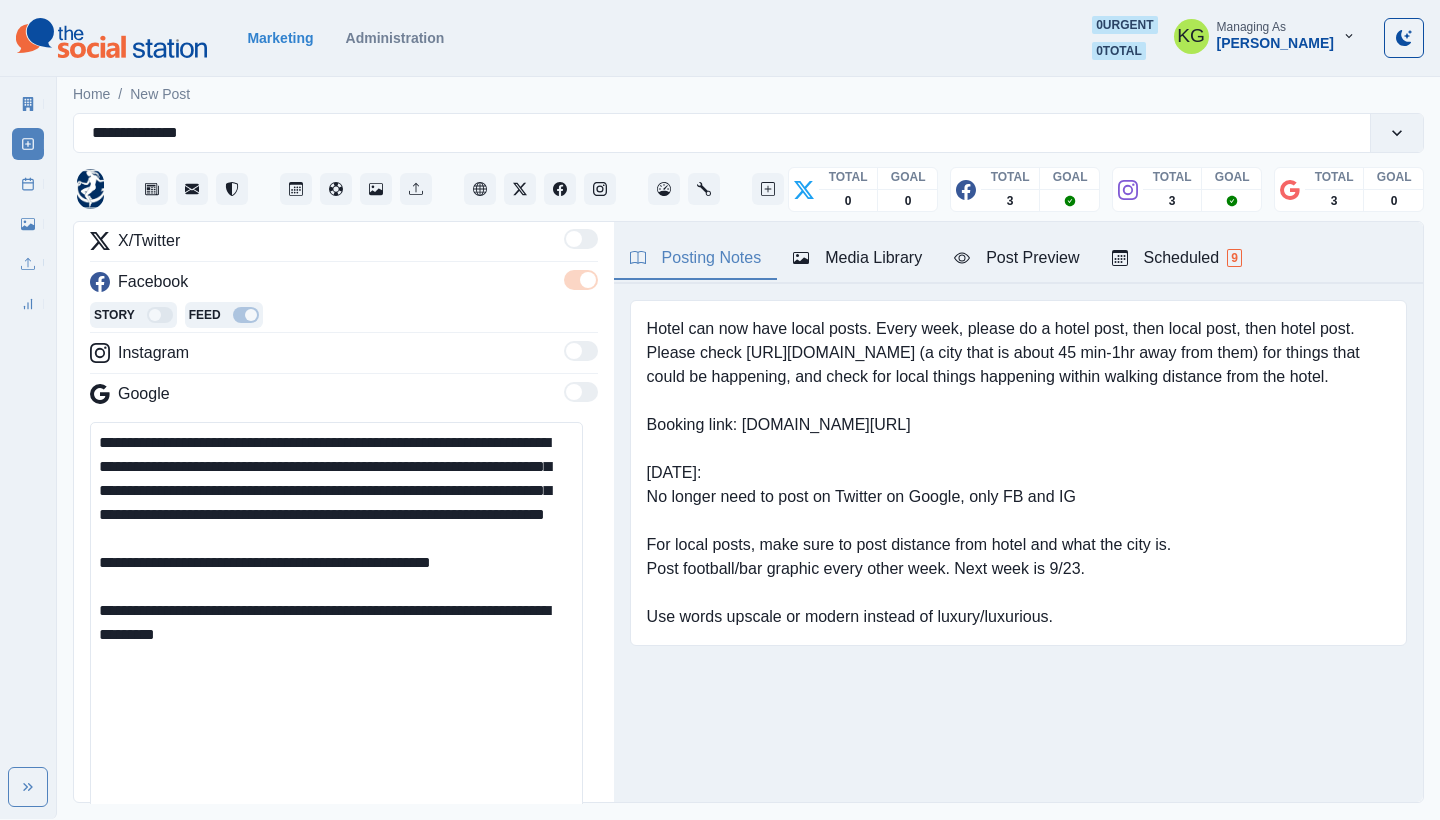 drag, startPoint x: 529, startPoint y: 584, endPoint x: 0, endPoint y: 425, distance: 552.3785 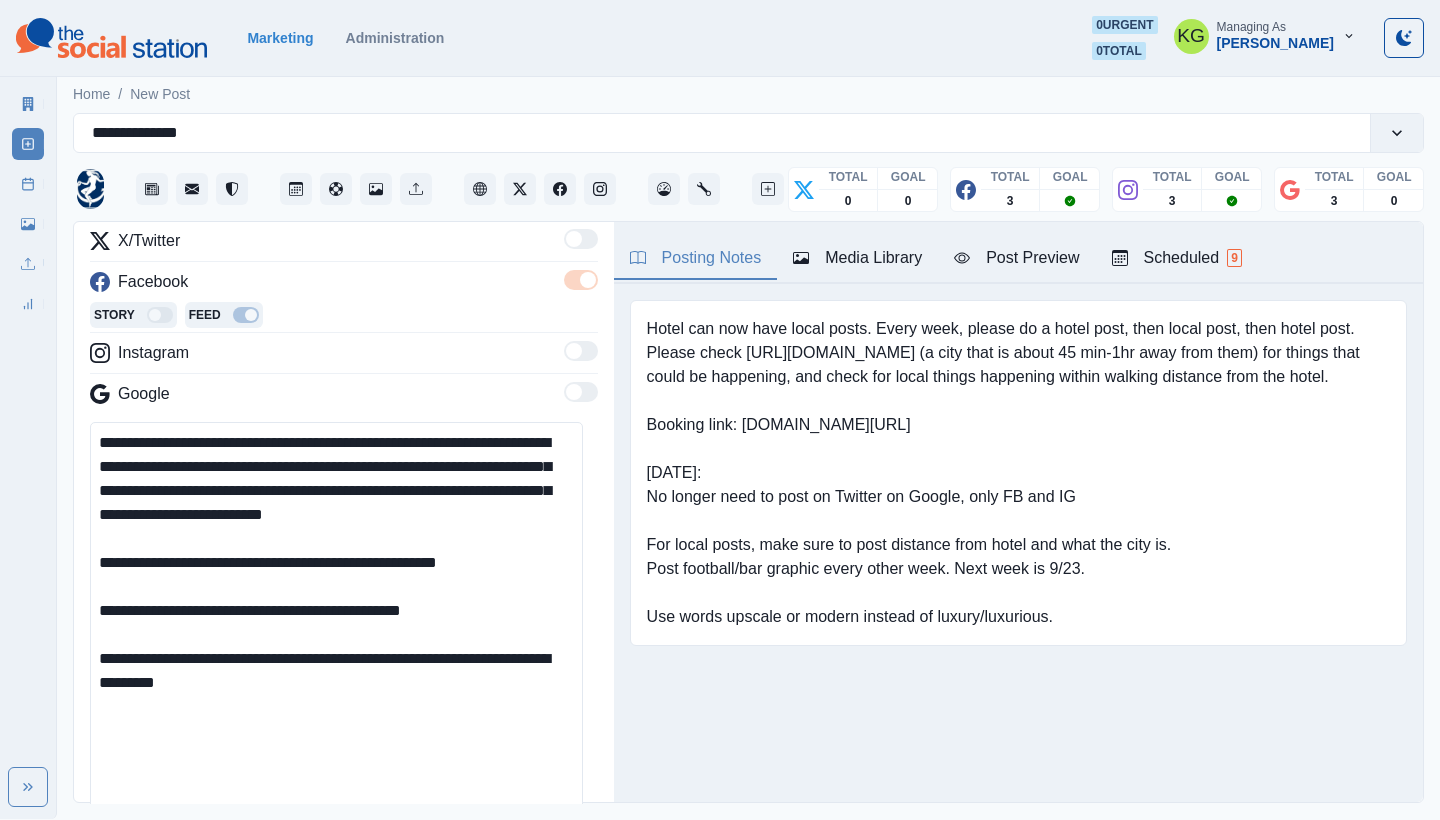 drag, startPoint x: 246, startPoint y: 682, endPoint x: 64, endPoint y: 684, distance: 182.01099 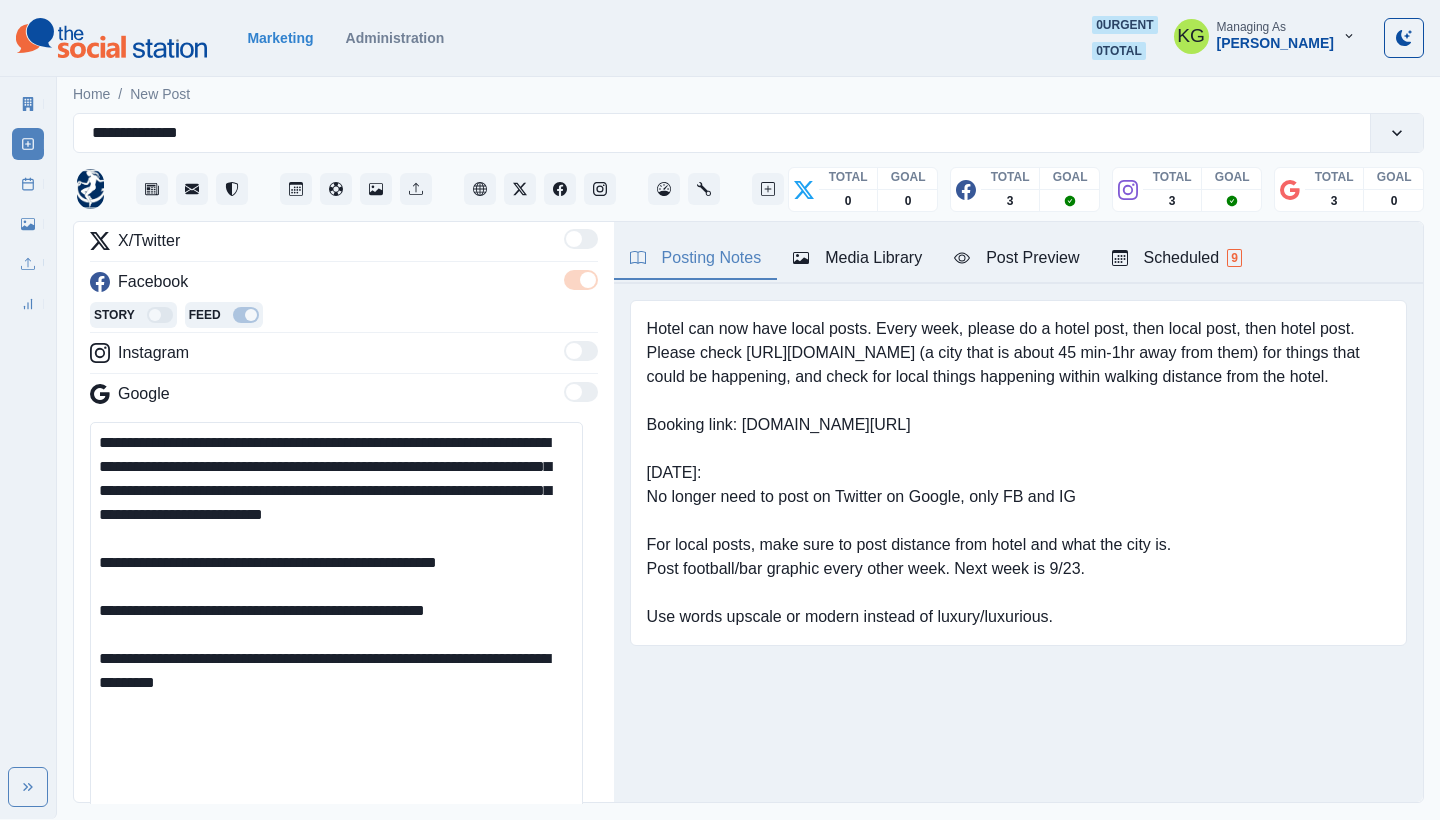 paste on "**********" 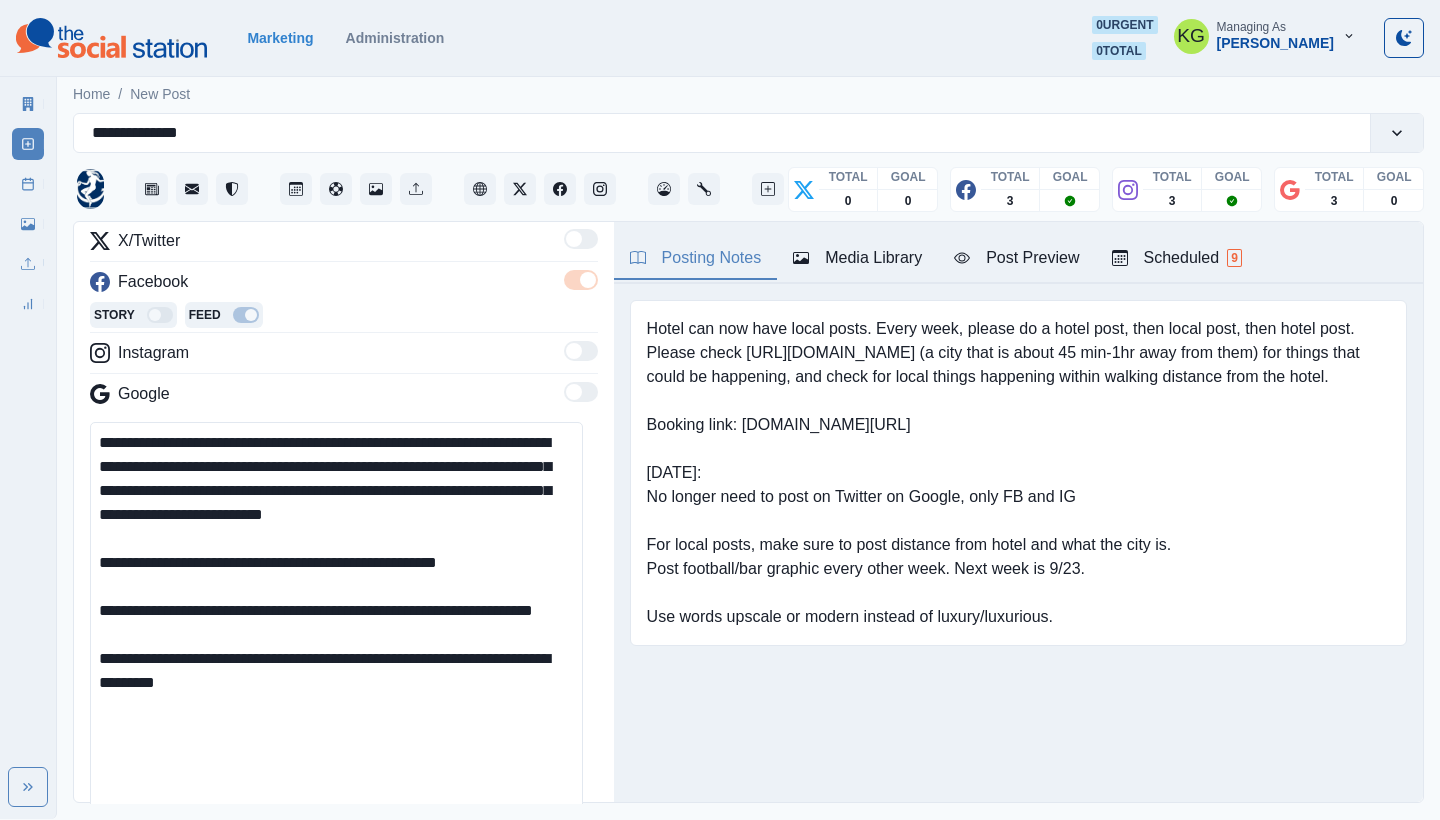 drag, startPoint x: 95, startPoint y: 662, endPoint x: 538, endPoint y: 737, distance: 449.3039 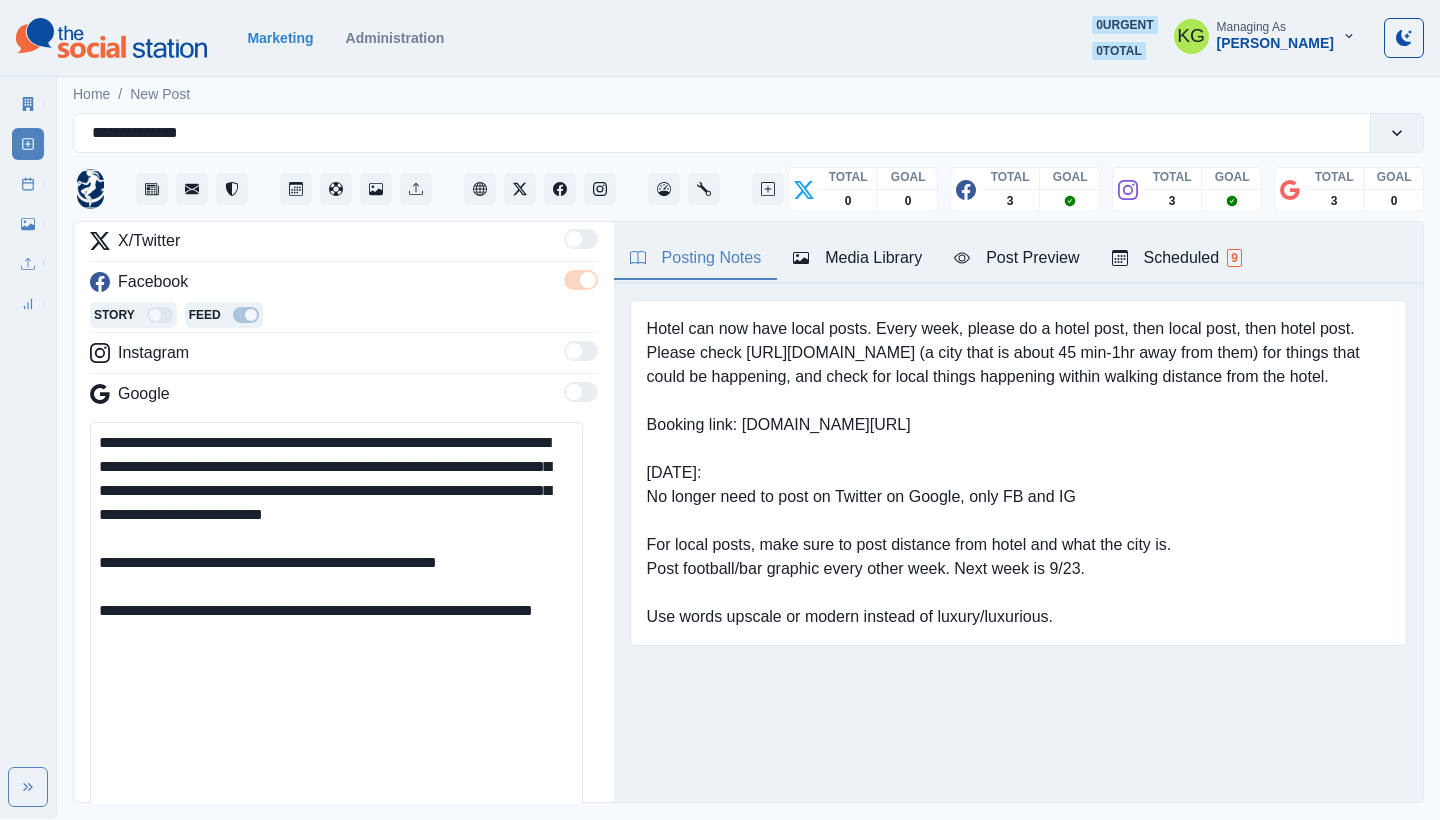 drag, startPoint x: 259, startPoint y: 647, endPoint x: 87, endPoint y: 390, distance: 309.24585 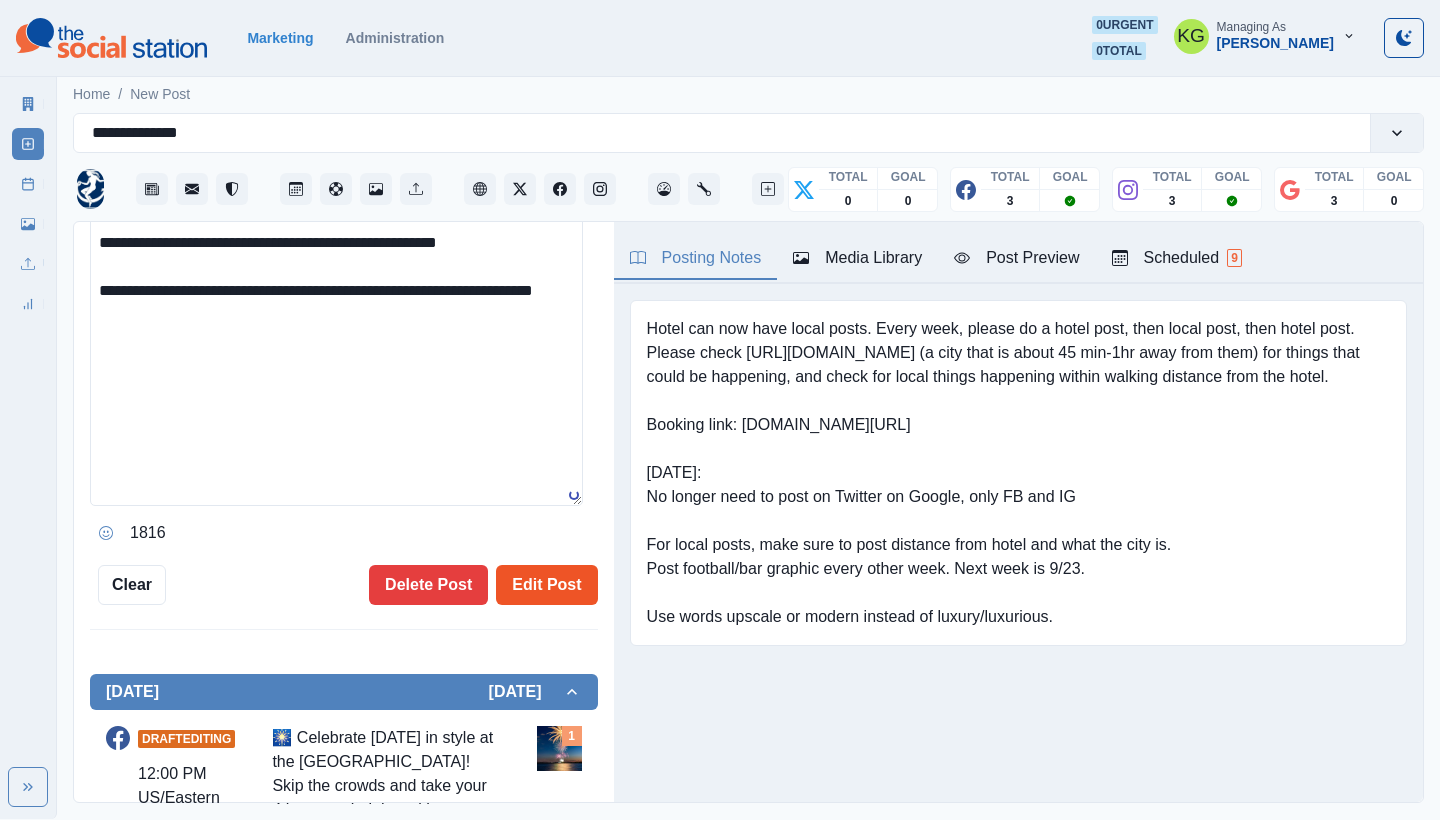 type on "**********" 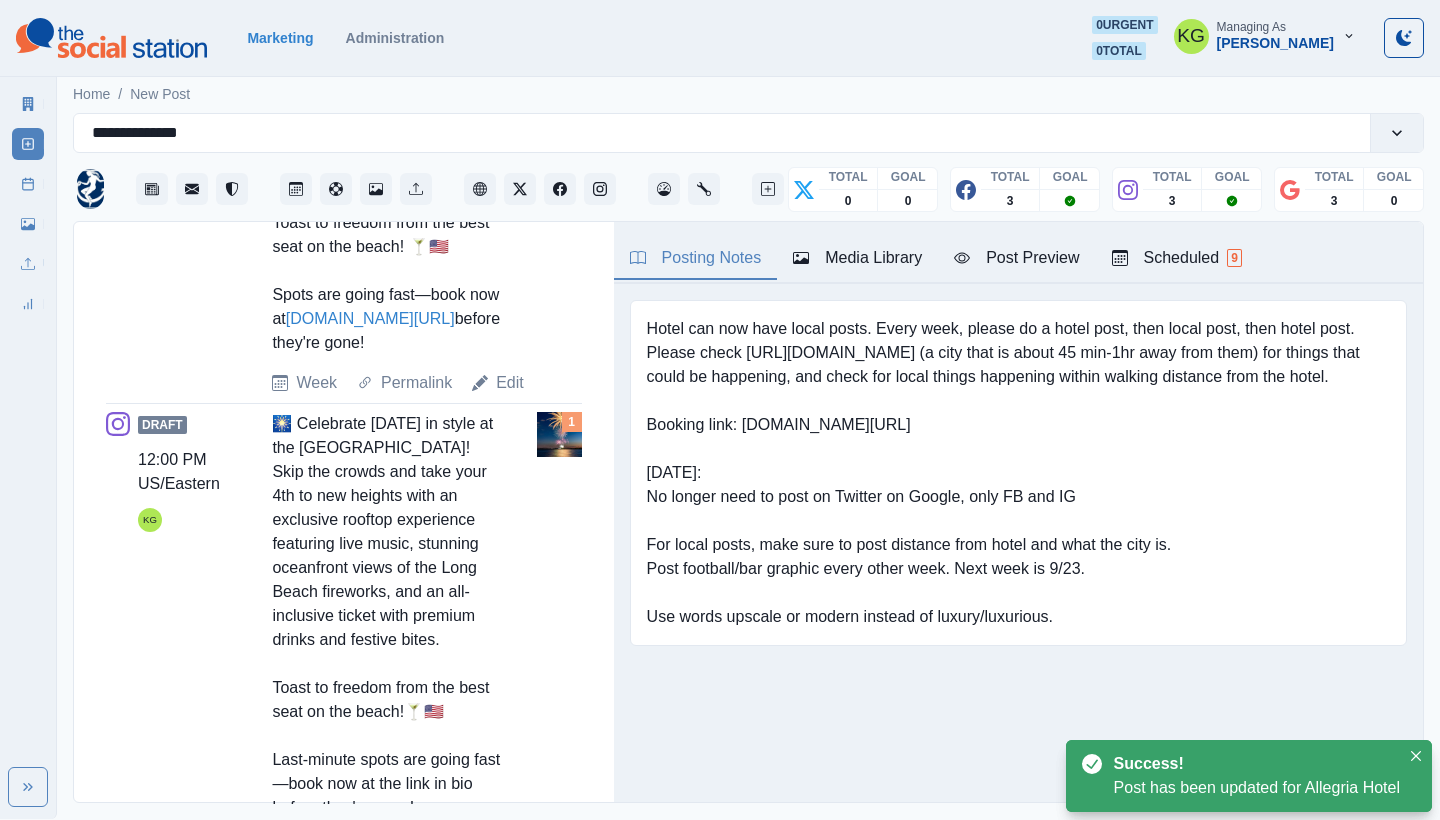scroll, scrollTop: 1503, scrollLeft: 0, axis: vertical 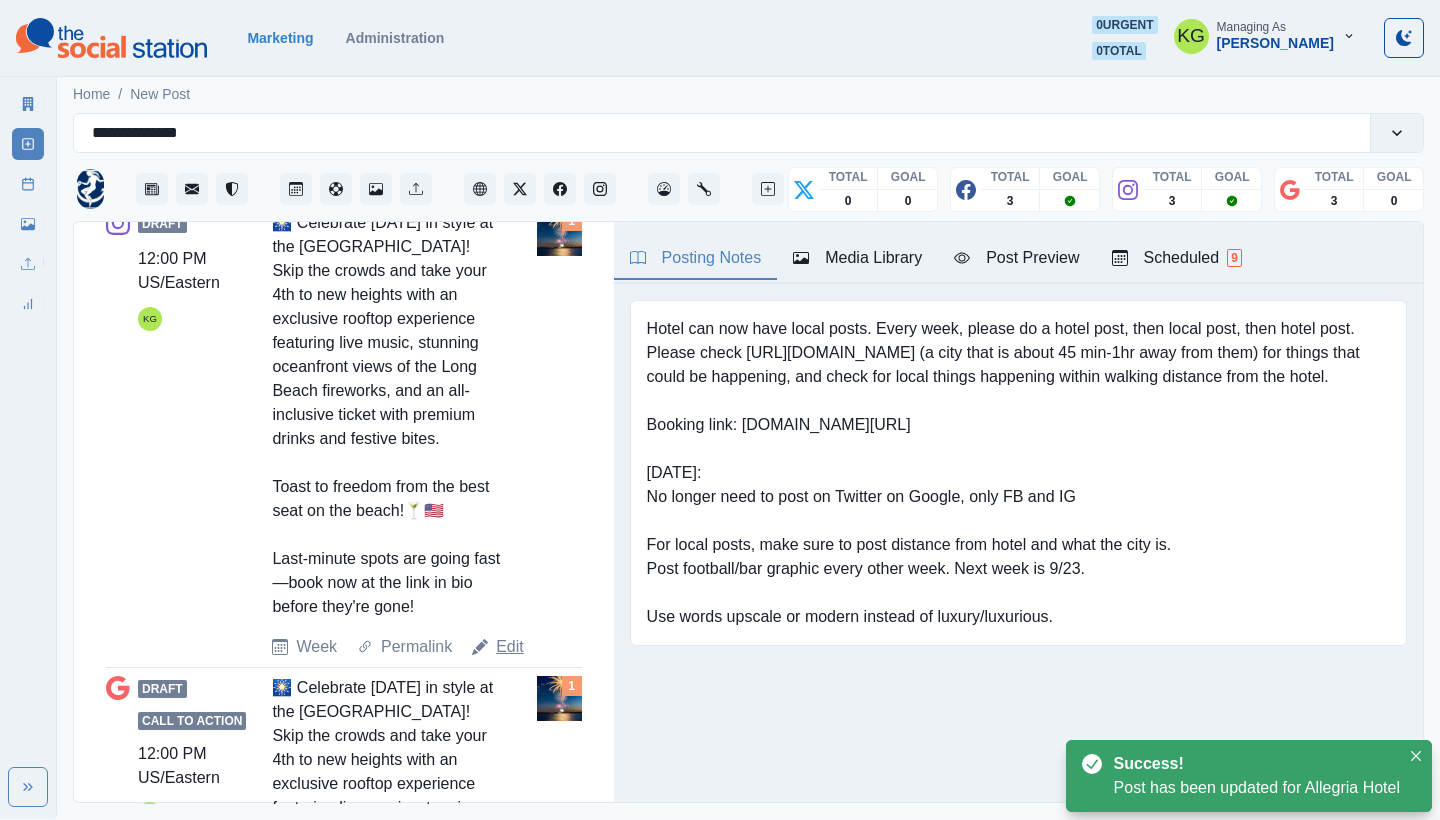click on "Edit" at bounding box center [510, 647] 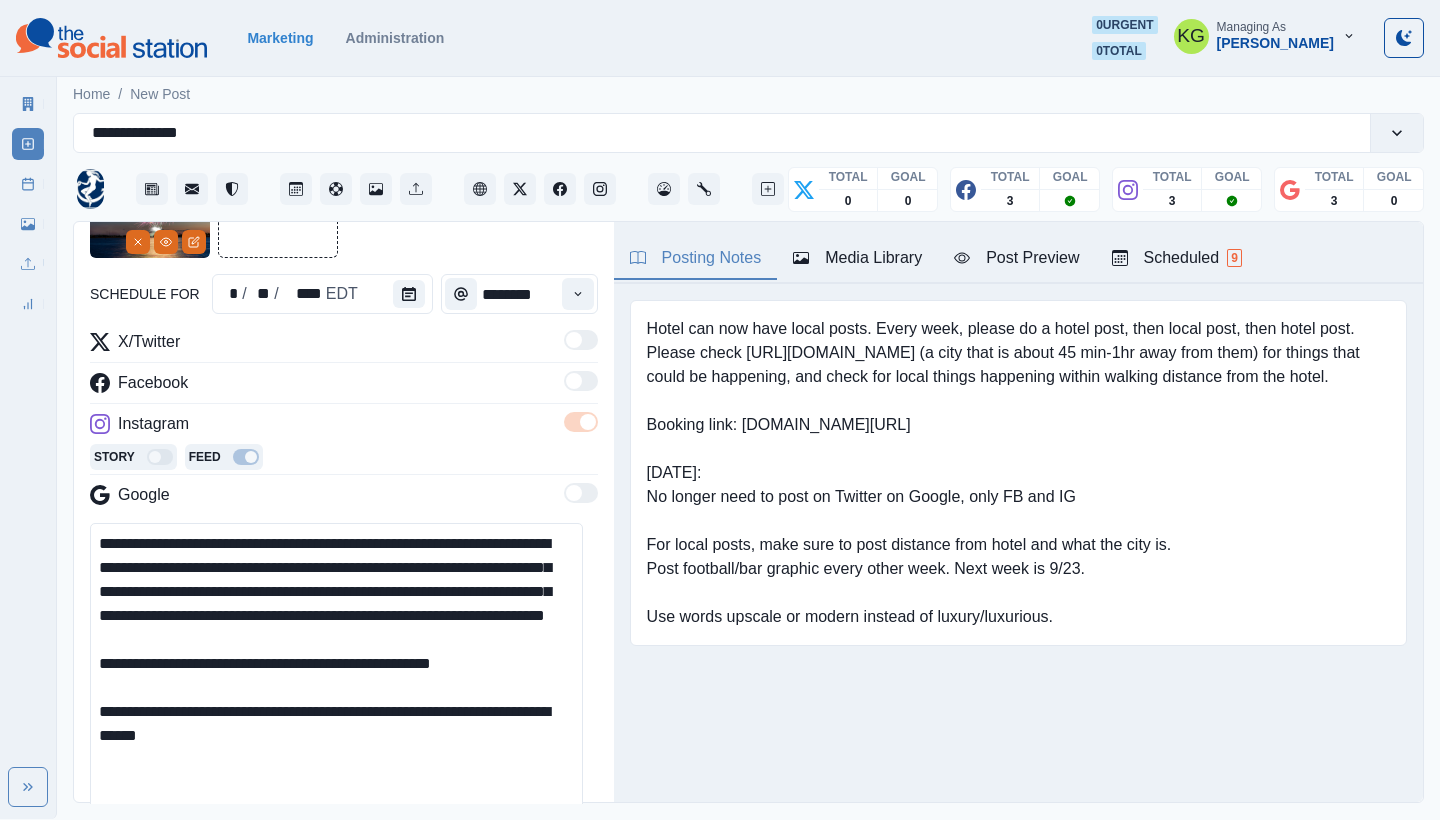 scroll, scrollTop: 316, scrollLeft: 0, axis: vertical 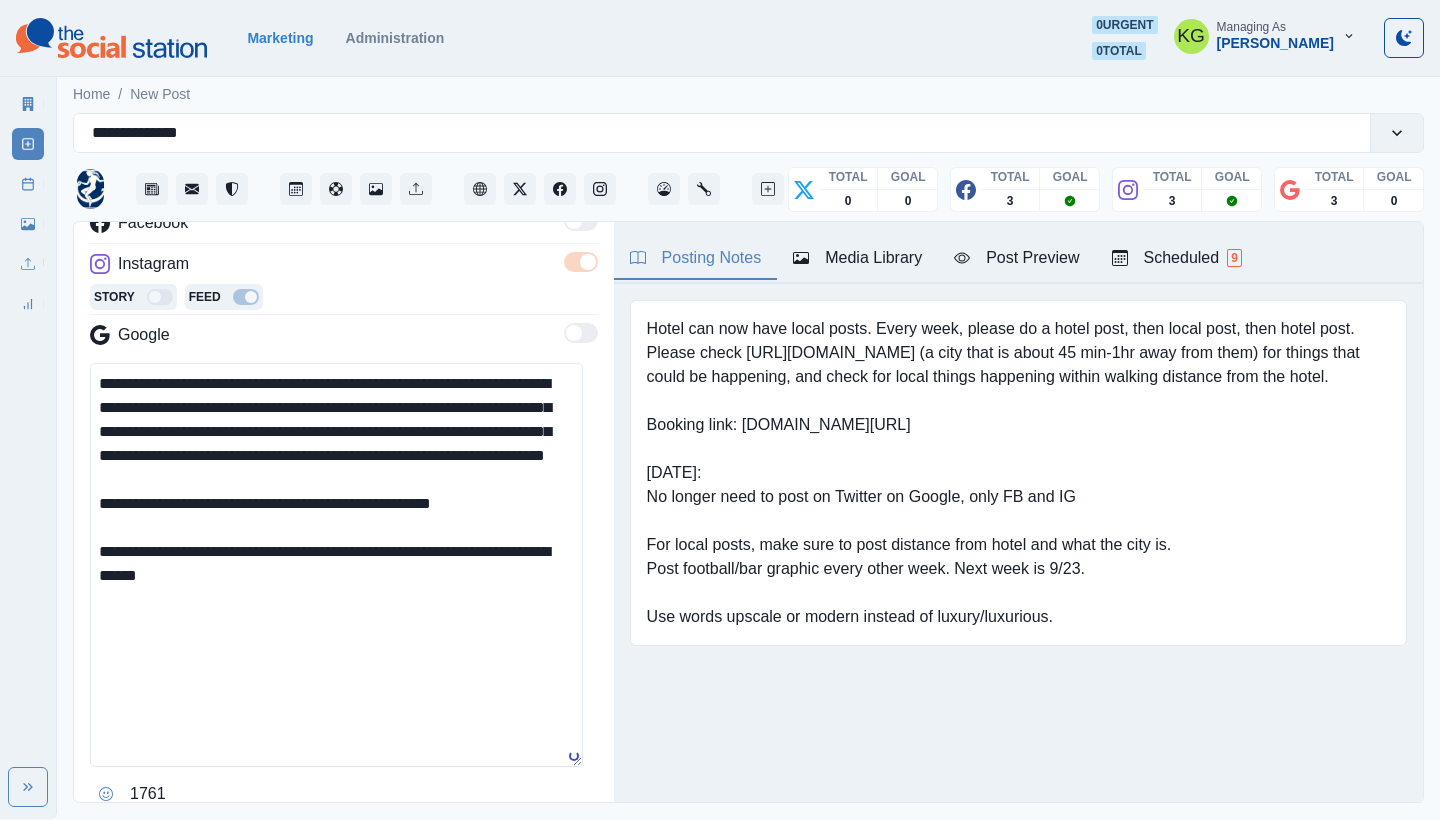 drag, startPoint x: 130, startPoint y: 473, endPoint x: 51, endPoint y: 388, distance: 116.0431 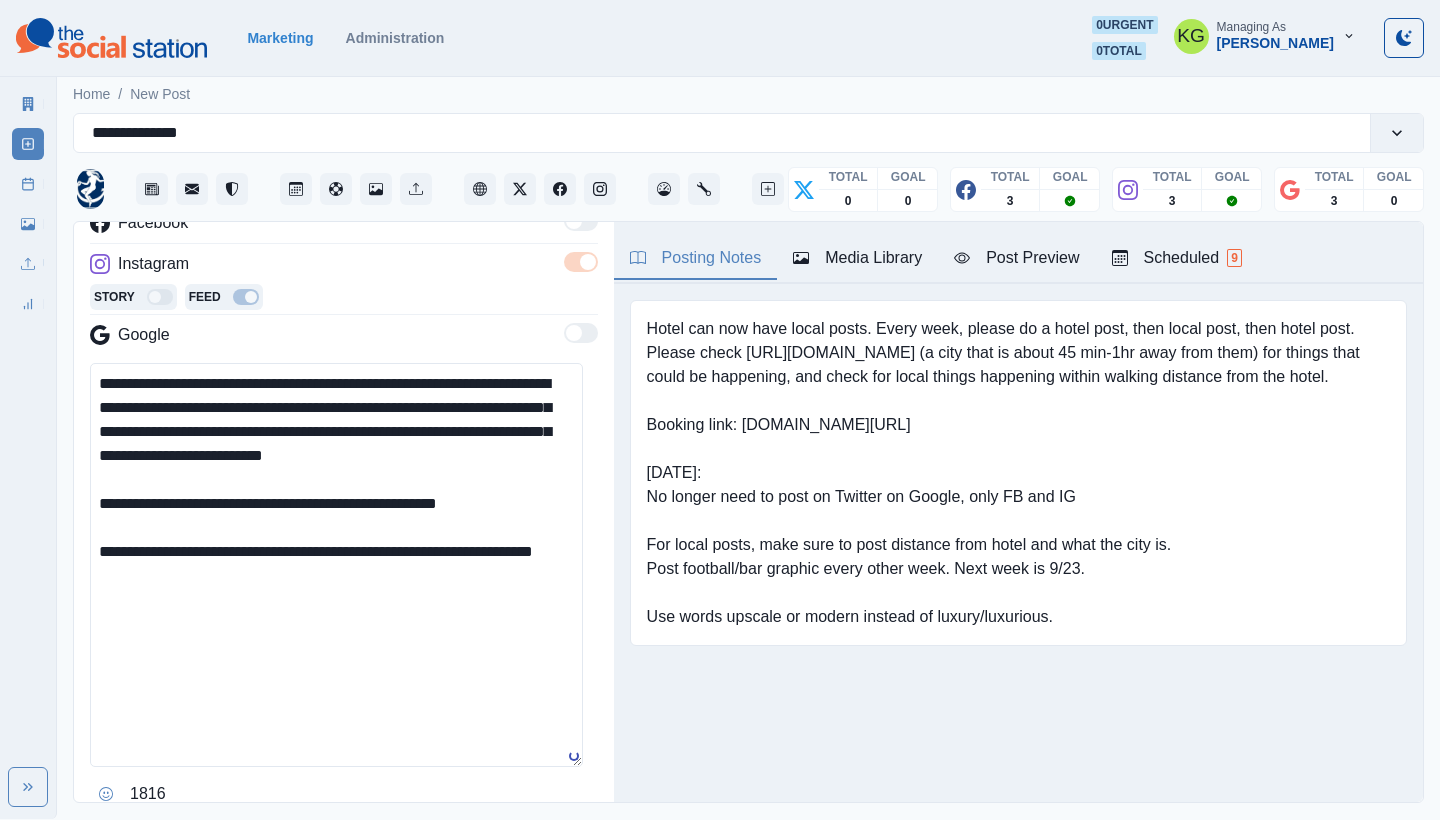 click on "**********" at bounding box center [336, 565] 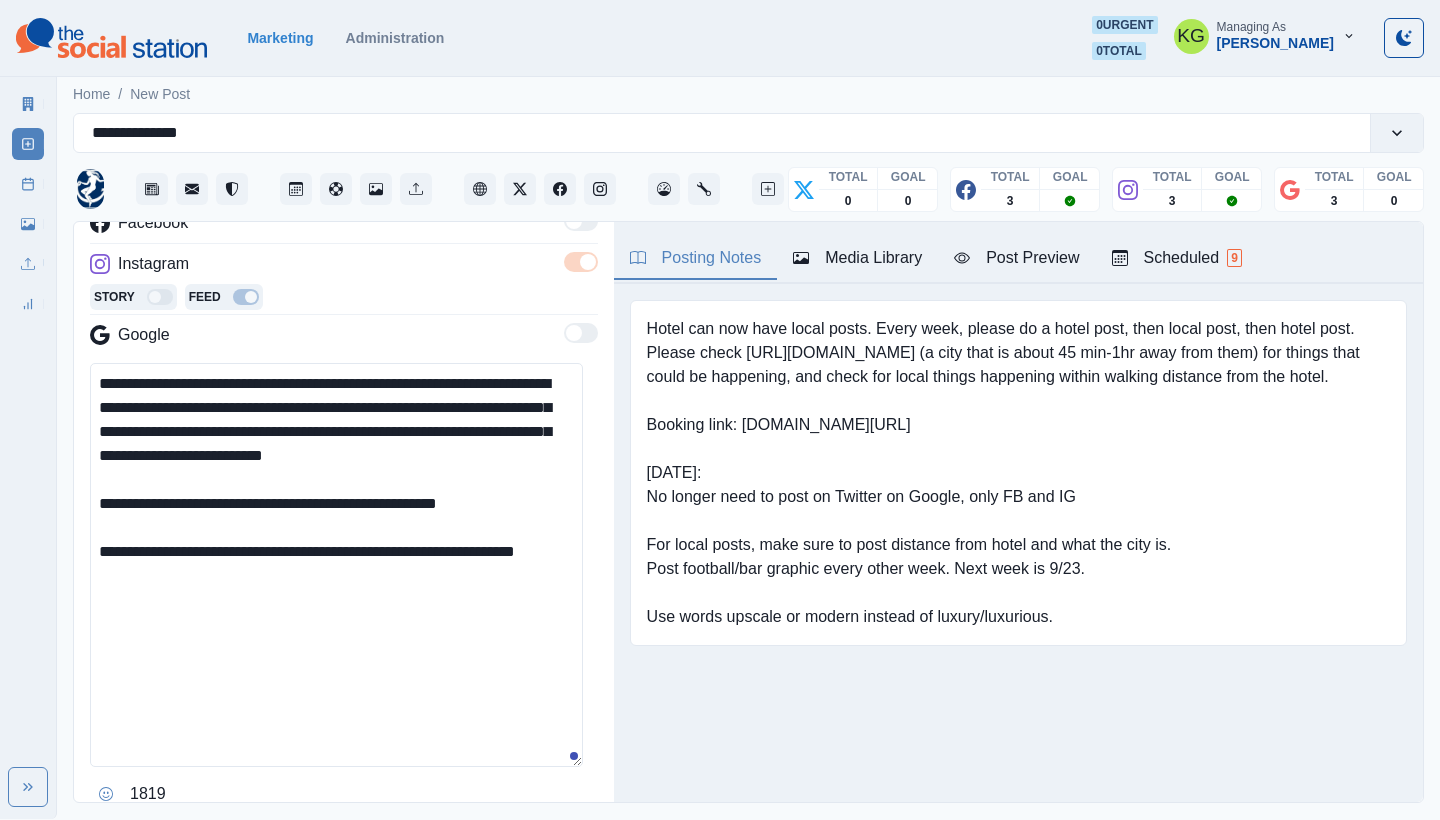 scroll, scrollTop: 734, scrollLeft: 0, axis: vertical 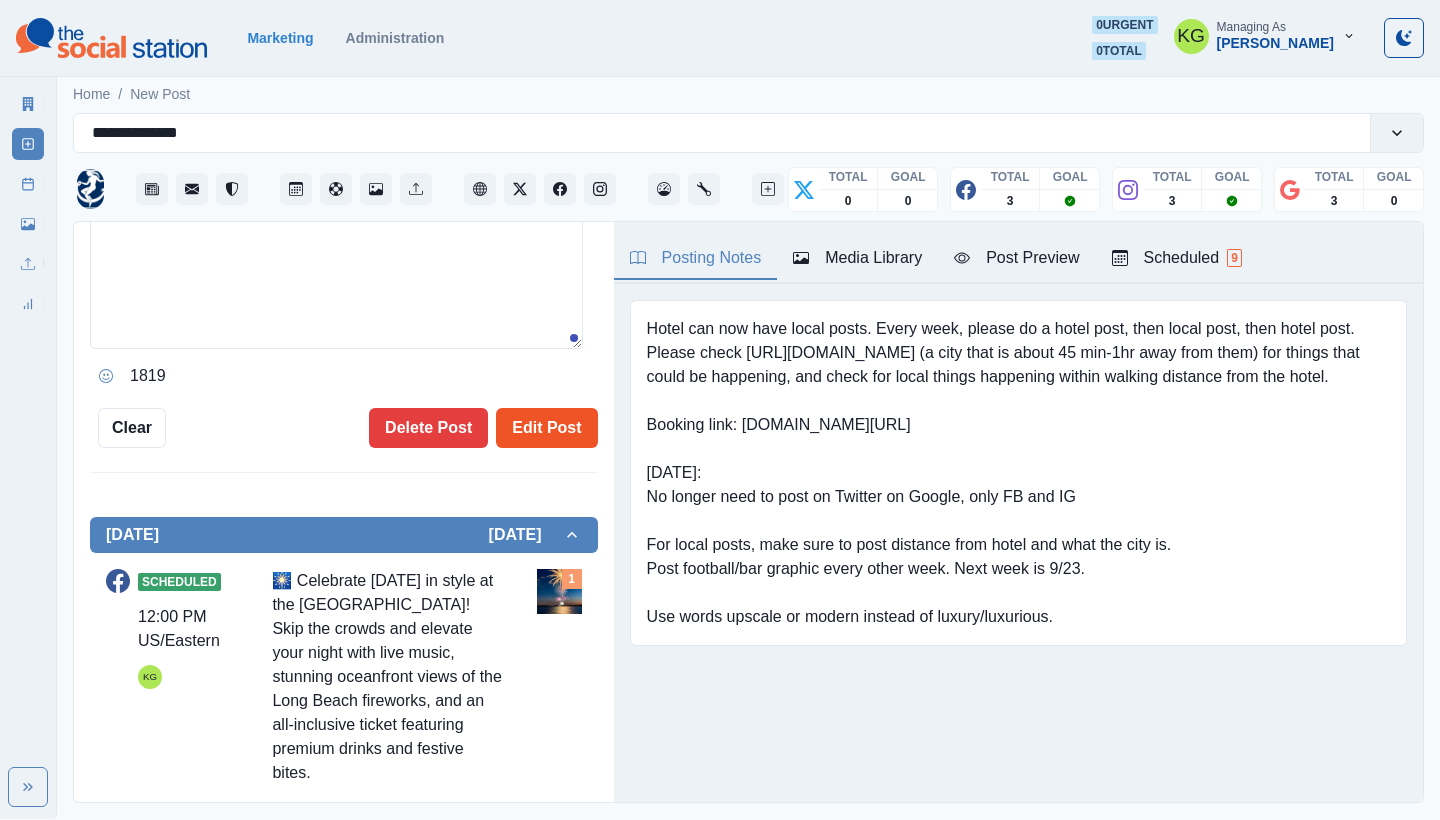 type on "**********" 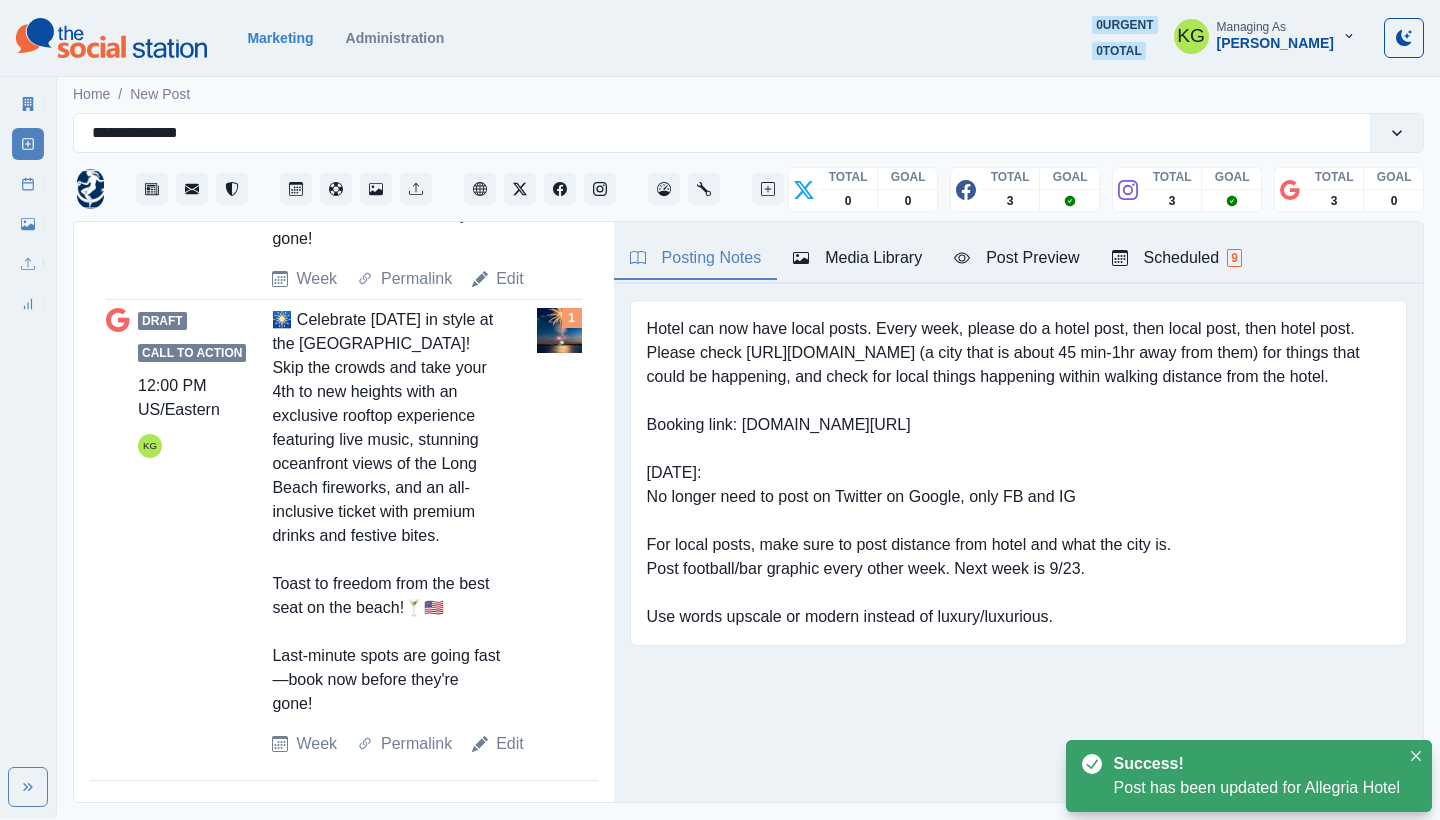 scroll, scrollTop: 1979, scrollLeft: 0, axis: vertical 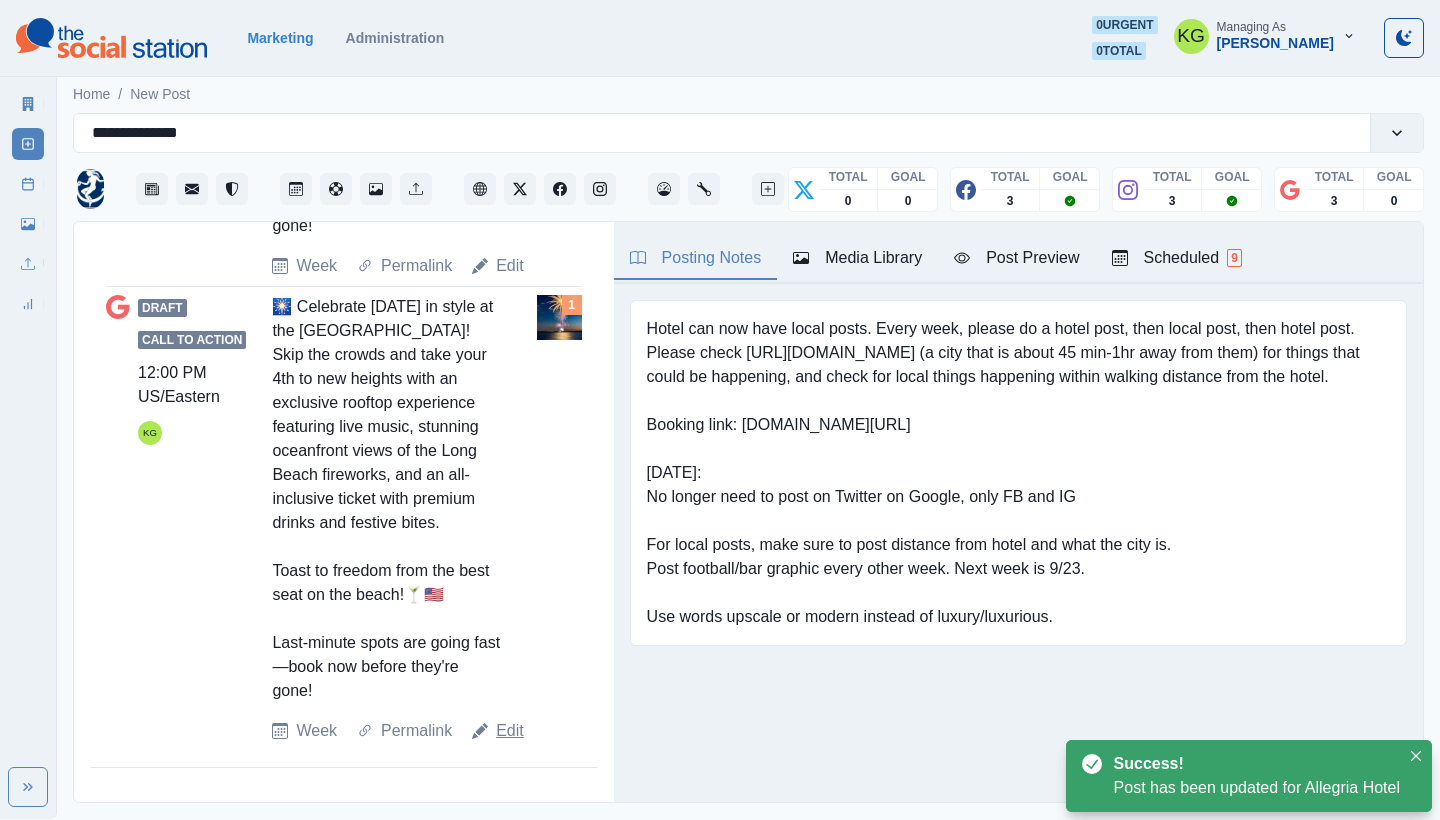 click on "Edit" at bounding box center [510, 731] 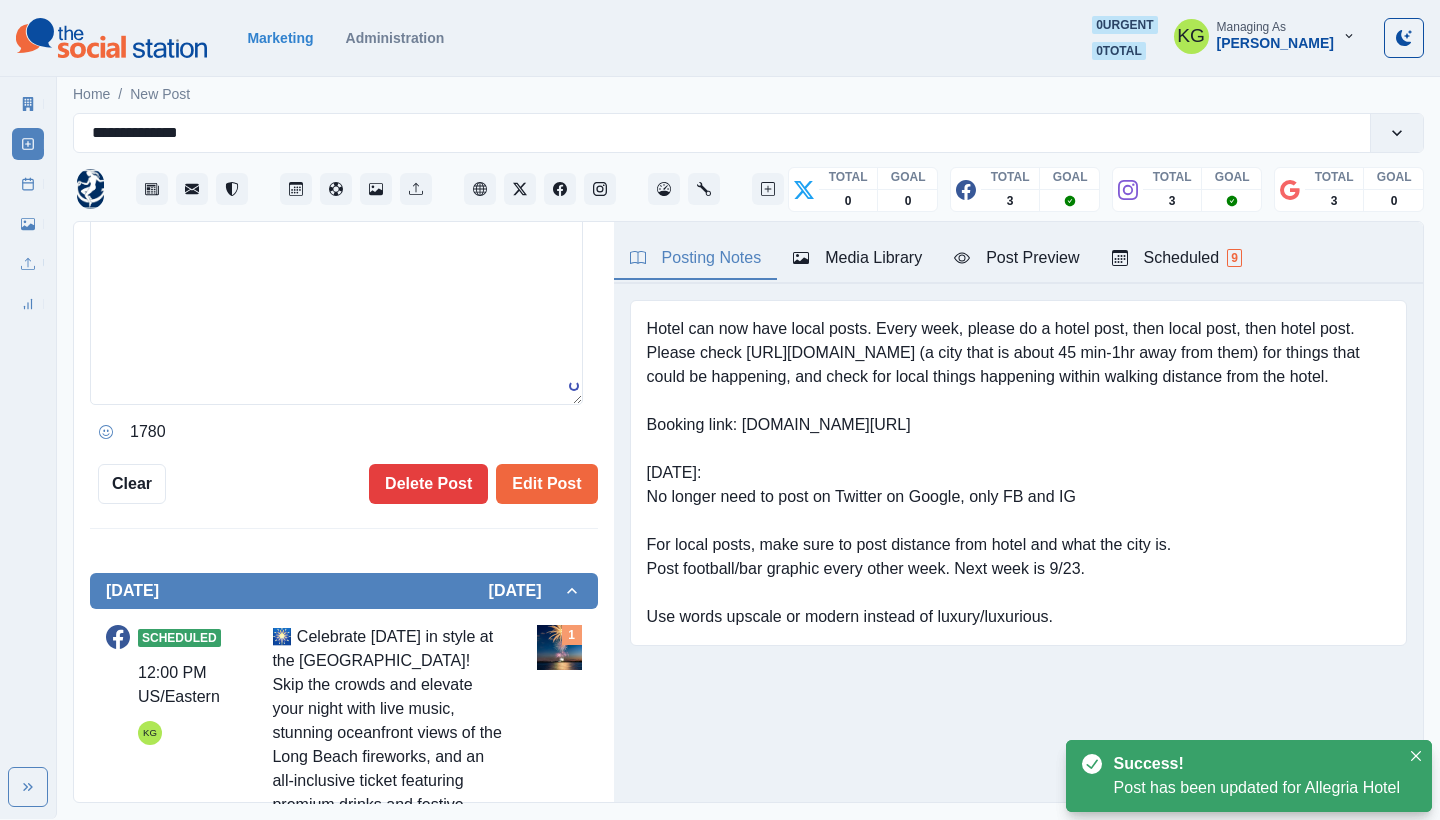 scroll, scrollTop: 465, scrollLeft: 0, axis: vertical 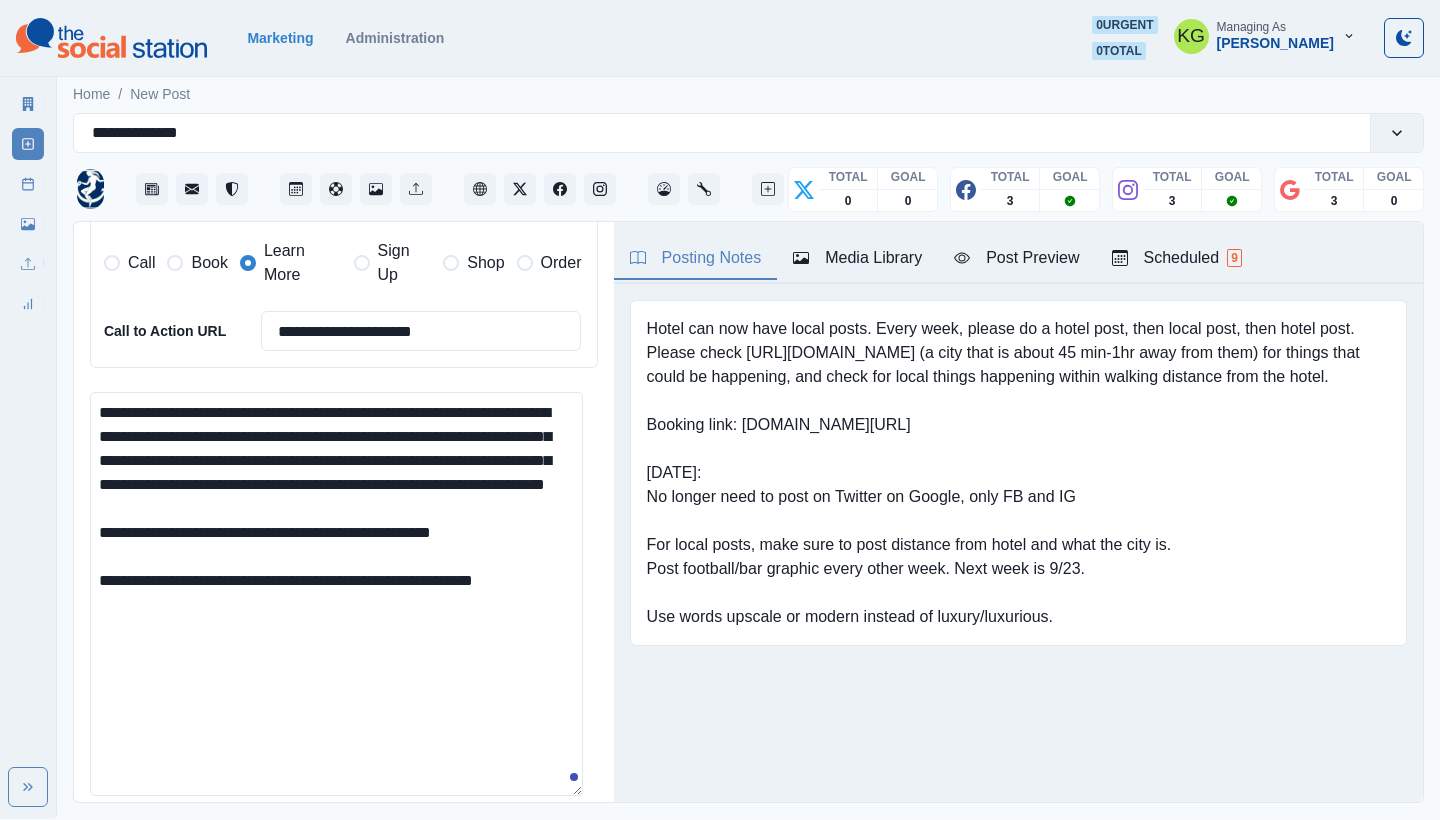 drag, startPoint x: 563, startPoint y: 599, endPoint x: 0, endPoint y: 330, distance: 623.96313 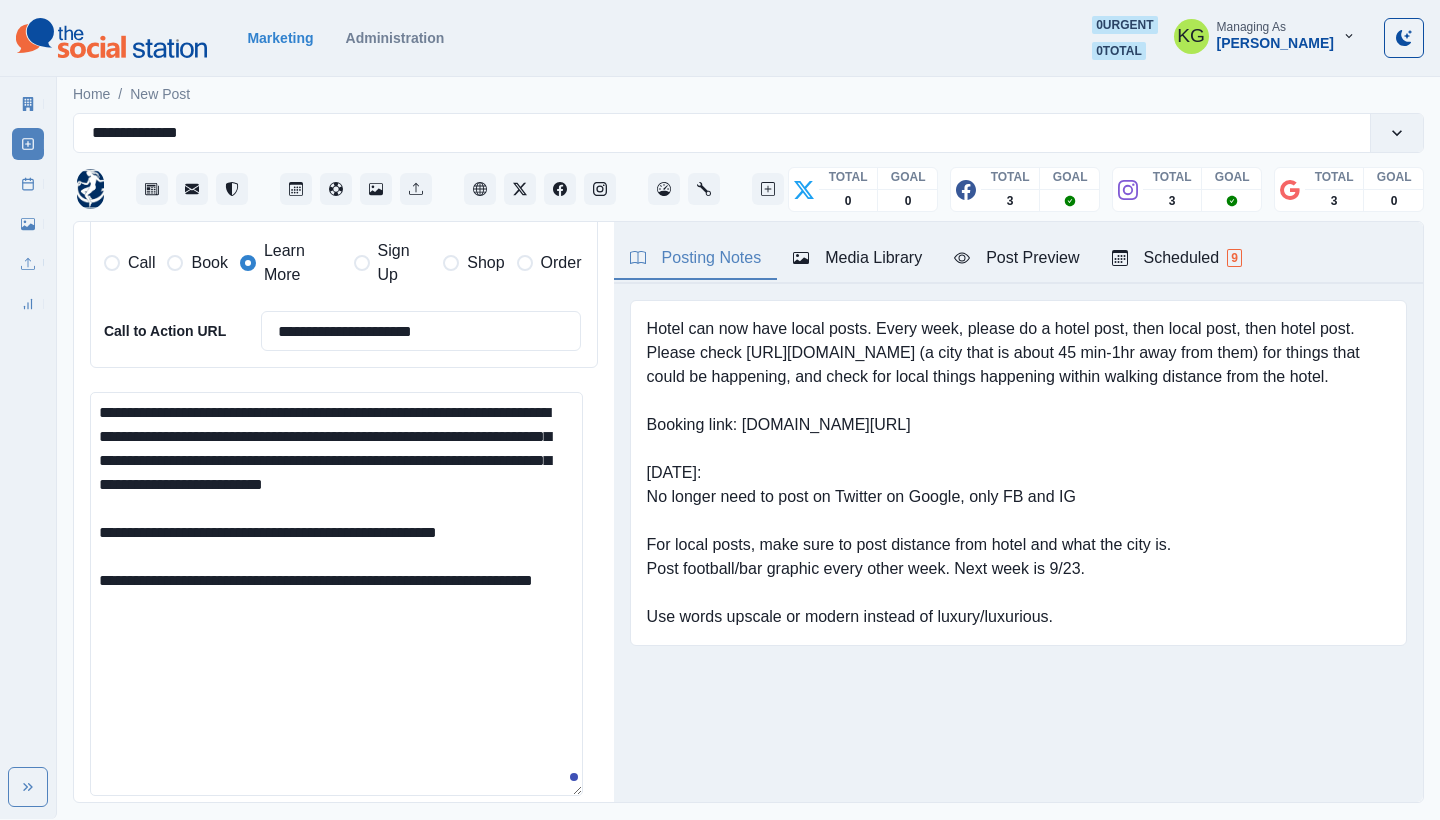 drag, startPoint x: 332, startPoint y: 572, endPoint x: 497, endPoint y: 570, distance: 165.01212 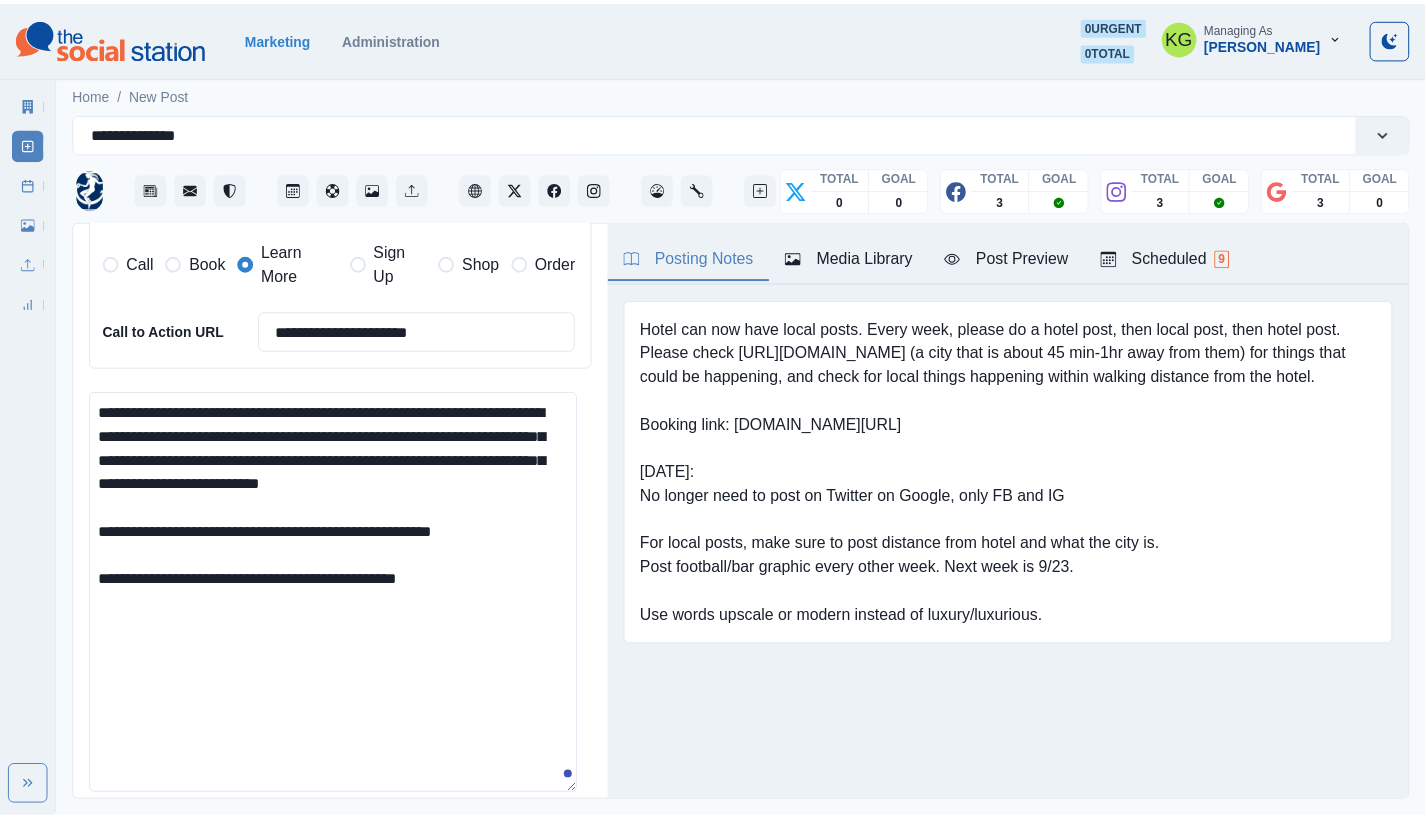 scroll, scrollTop: 851, scrollLeft: 0, axis: vertical 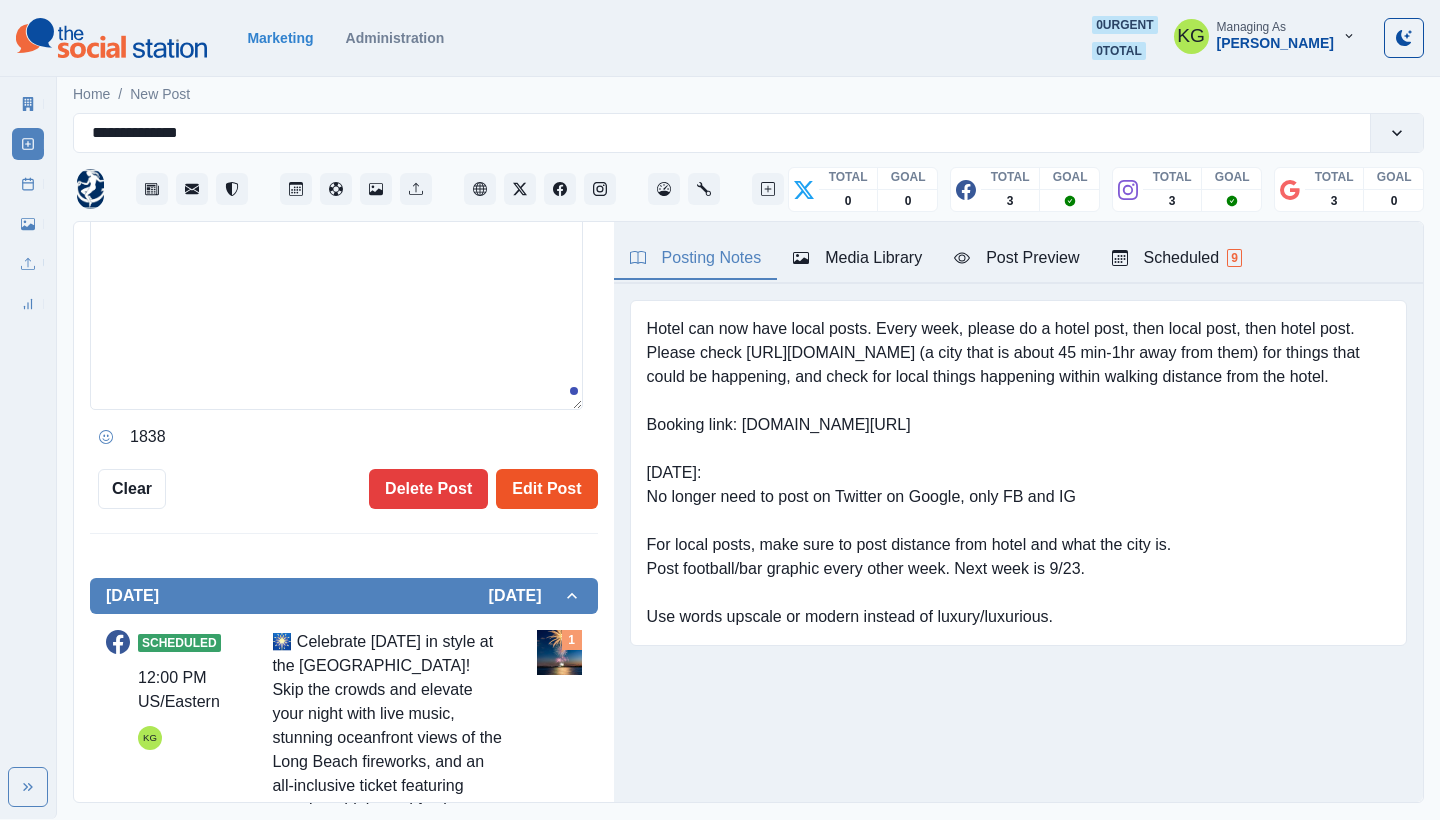 type on "**********" 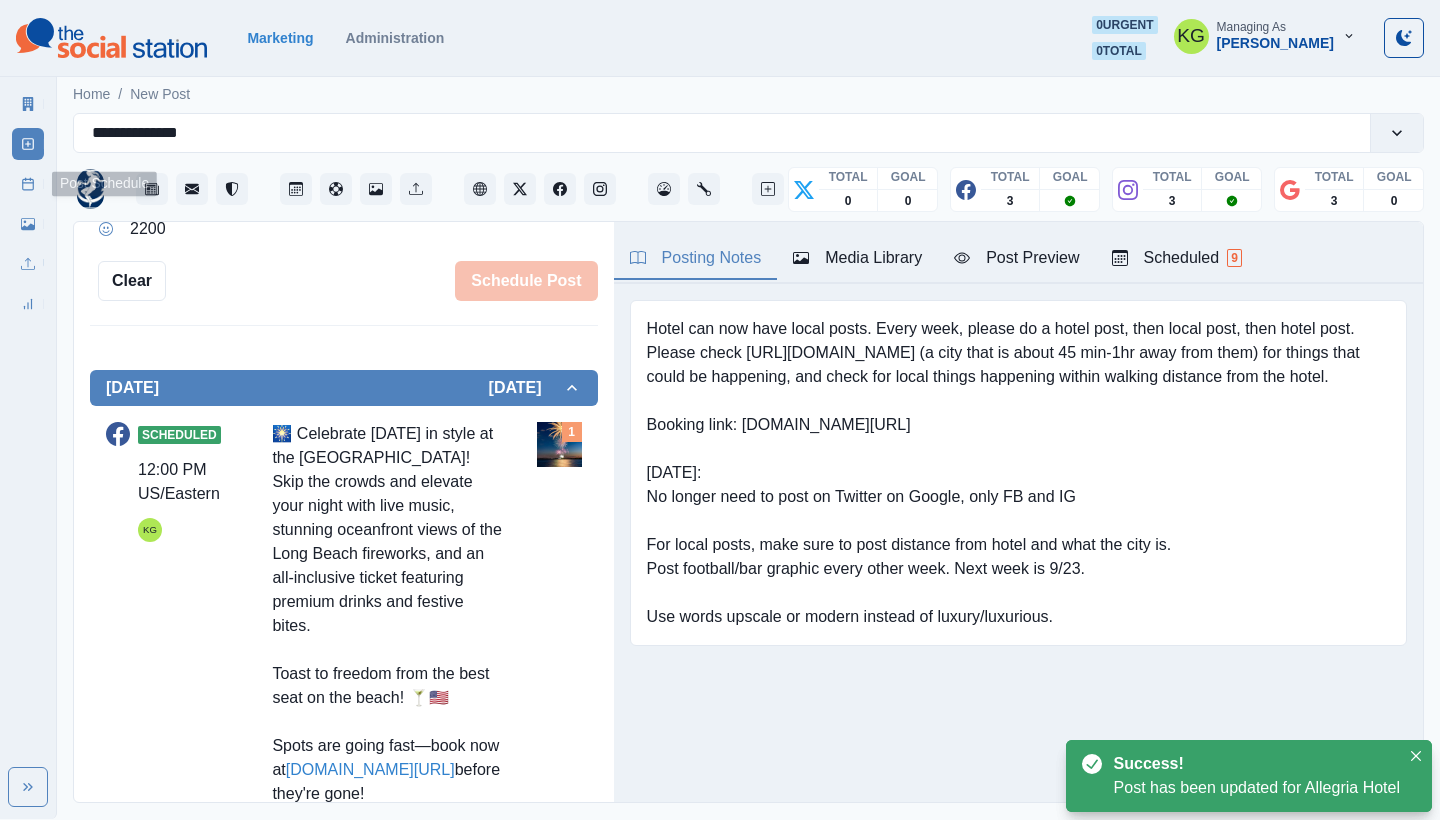 click 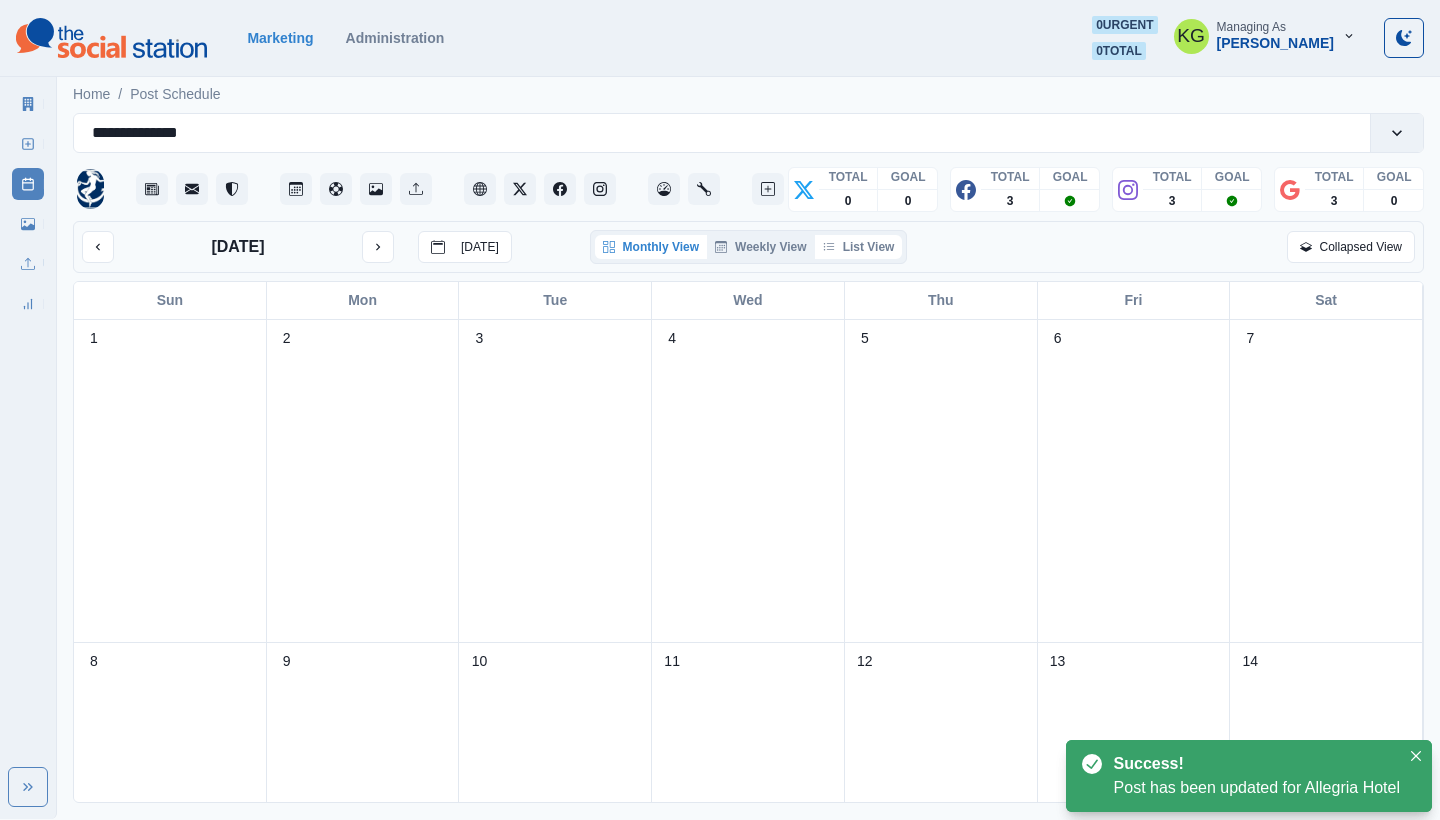 click on "List View" at bounding box center (859, 247) 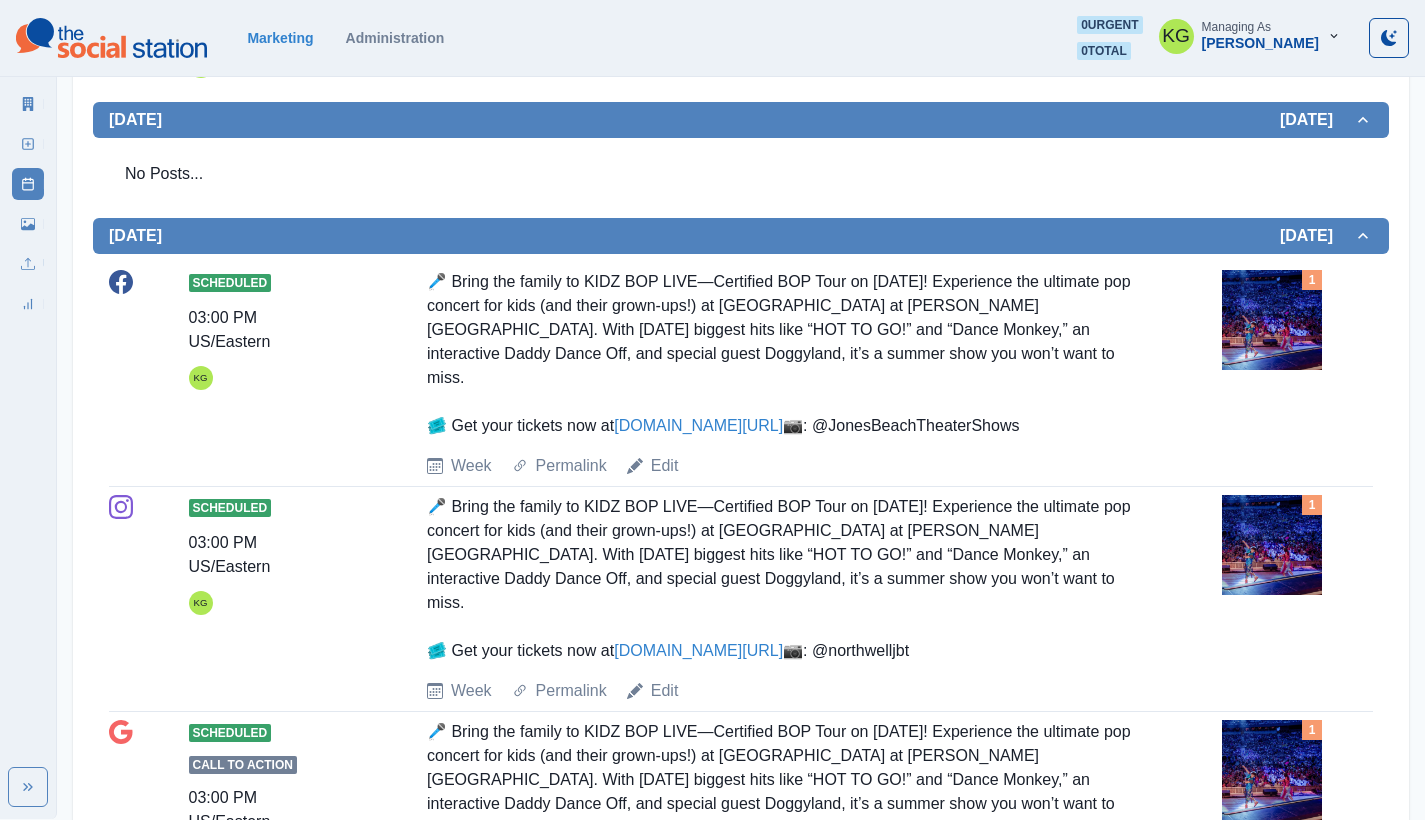 scroll, scrollTop: 81, scrollLeft: 0, axis: vertical 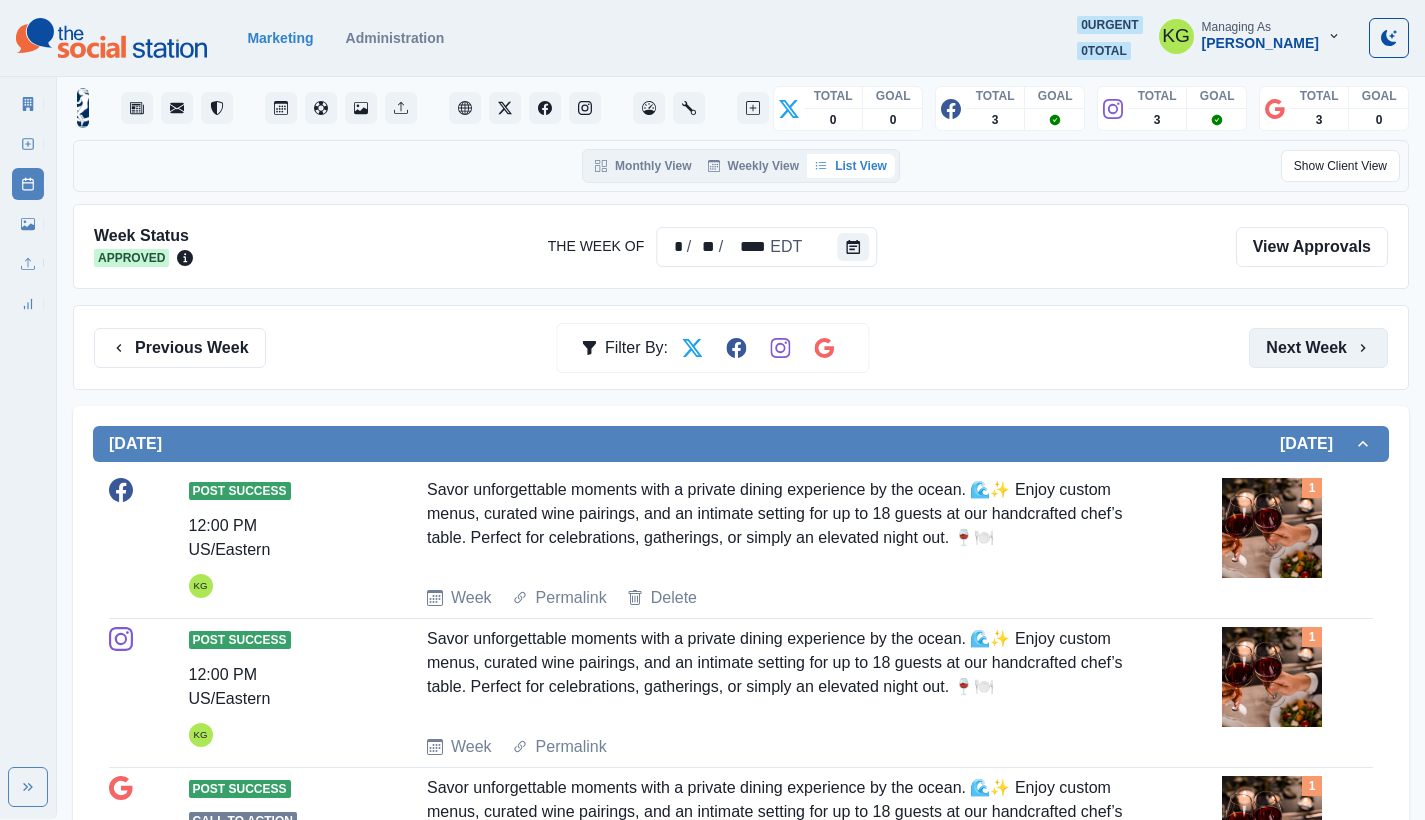 click on "Next Week" at bounding box center (1318, 348) 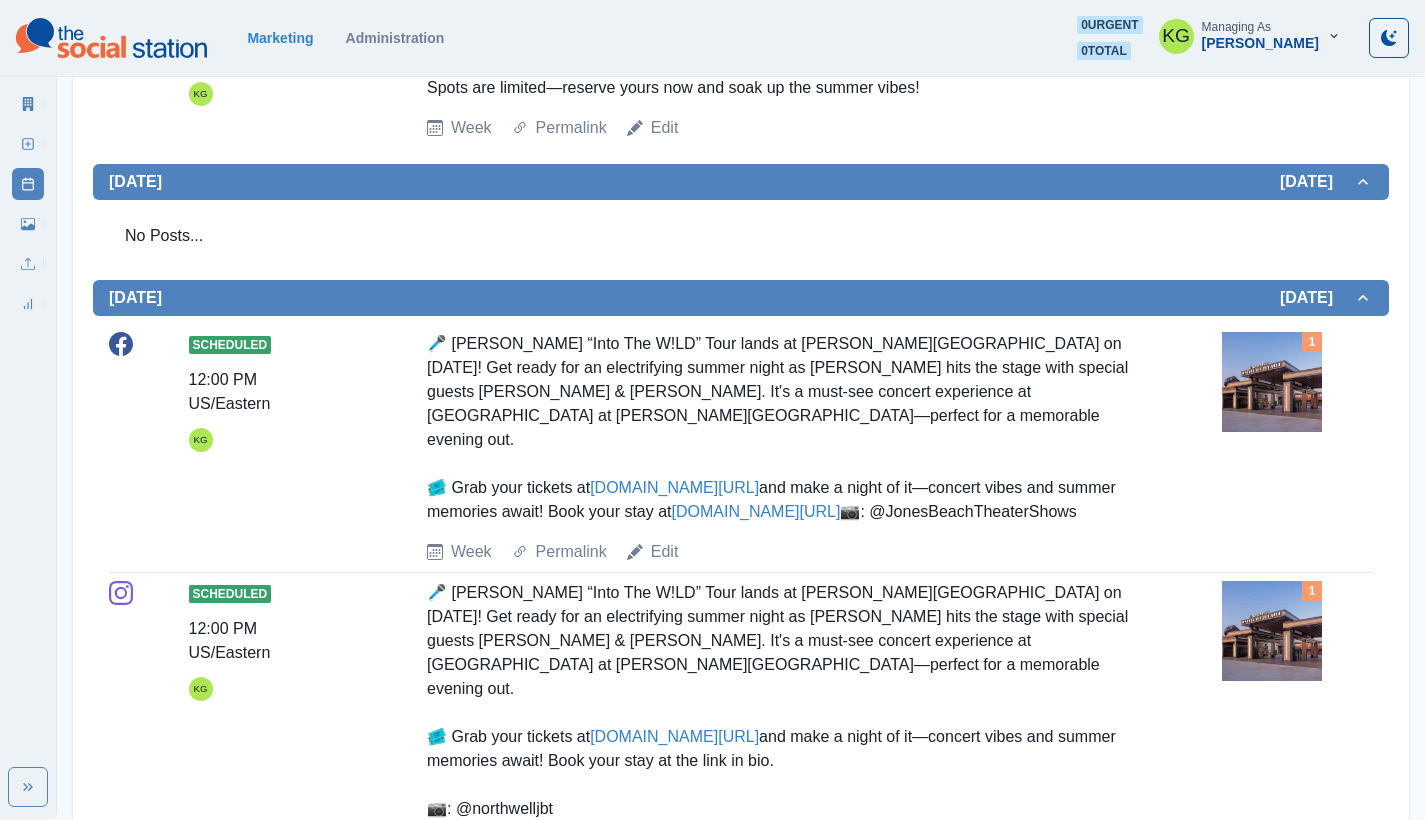scroll, scrollTop: 944, scrollLeft: 0, axis: vertical 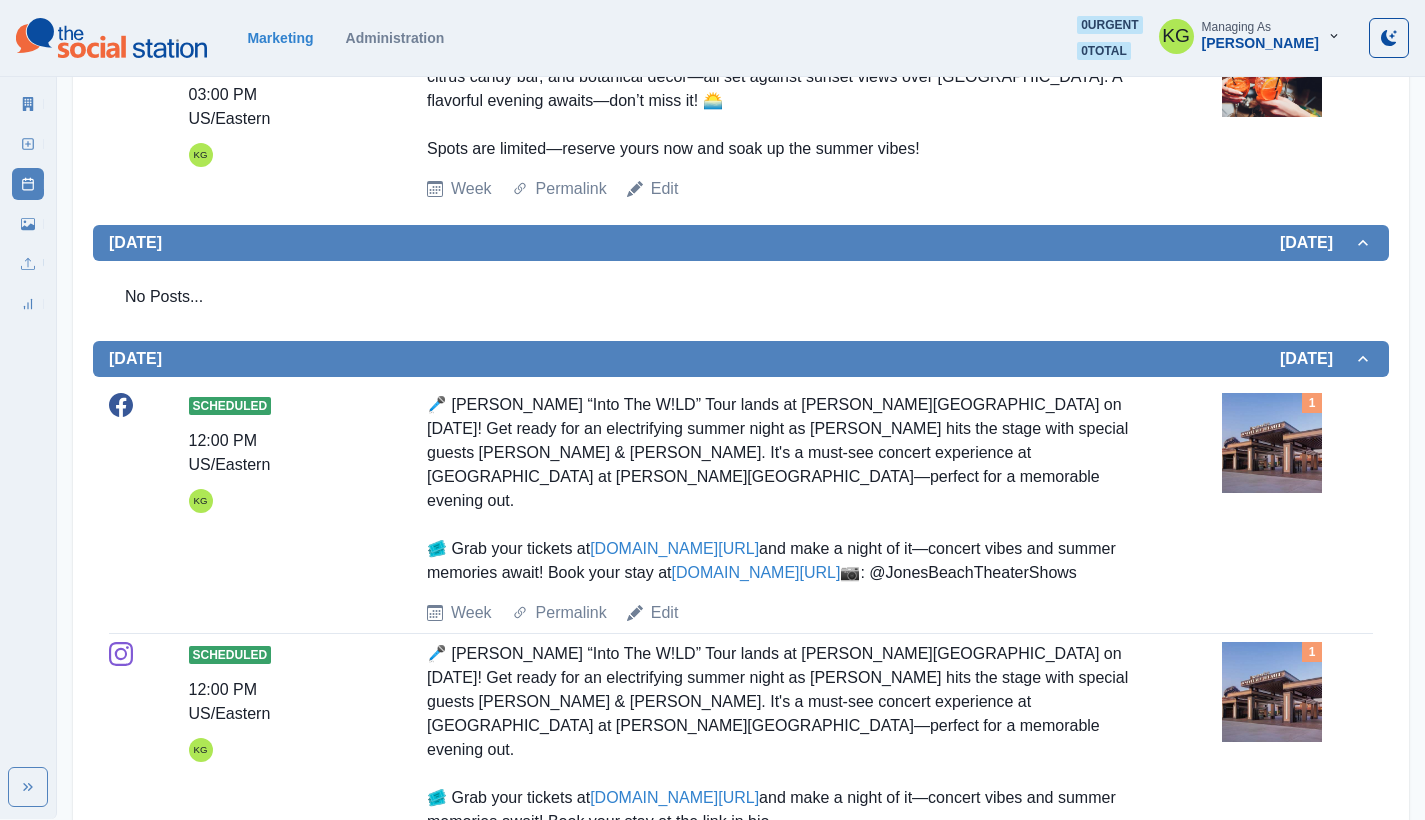 click 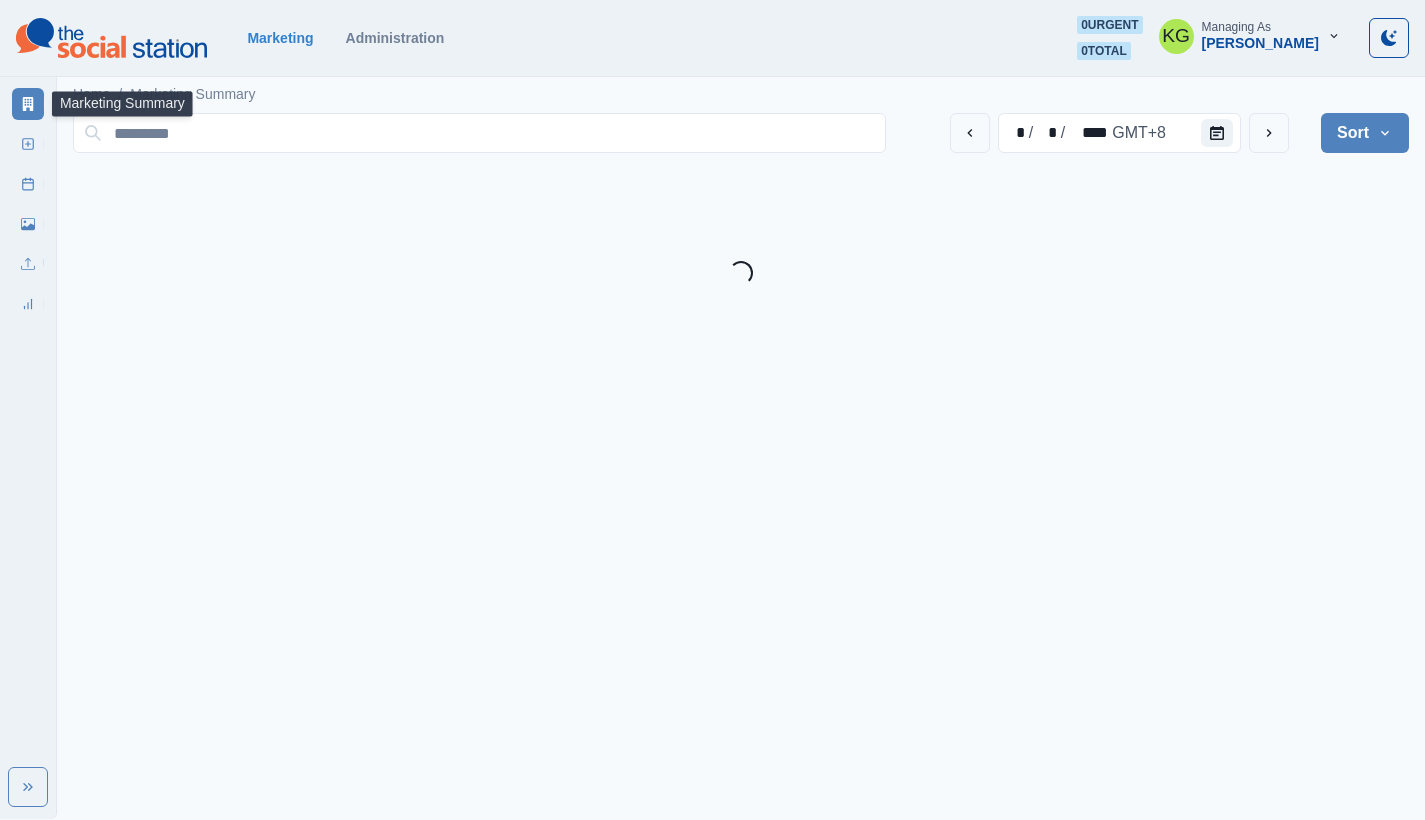 scroll, scrollTop: 0, scrollLeft: 0, axis: both 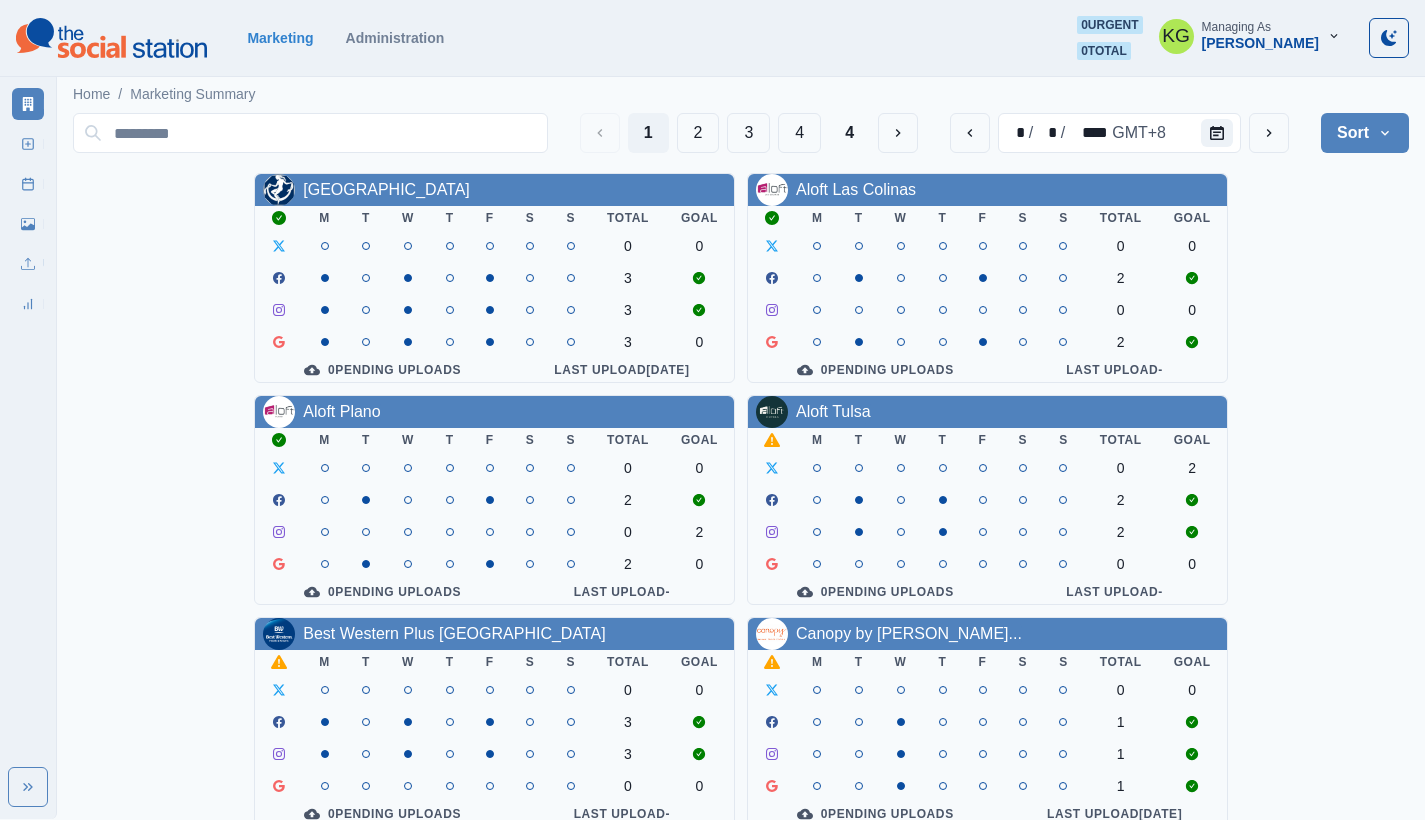 click on "Marketing Administration 0  urgent 0  total KG Managing As [PERSON_NAME]" at bounding box center (712, 38) 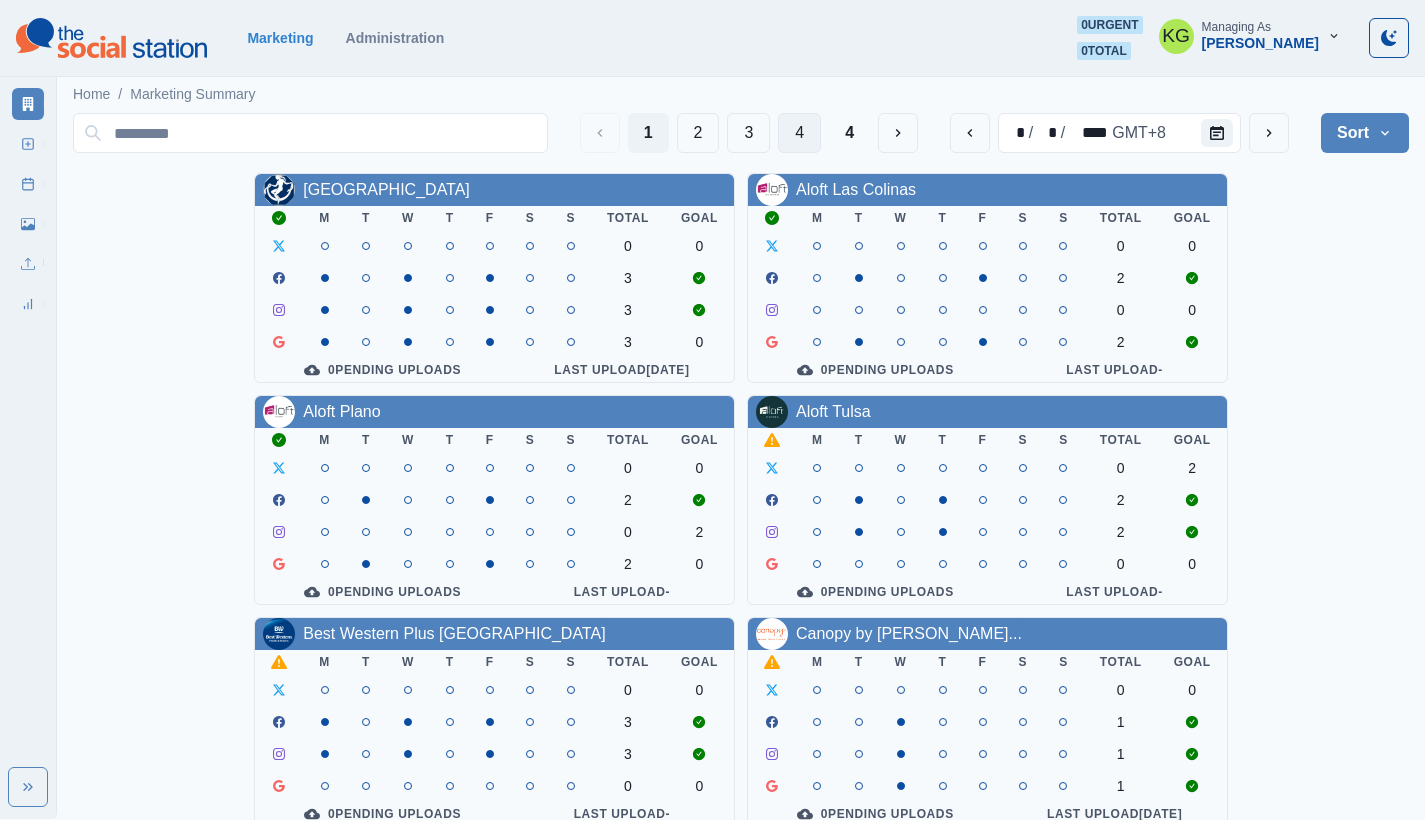 click on "4" at bounding box center (799, 133) 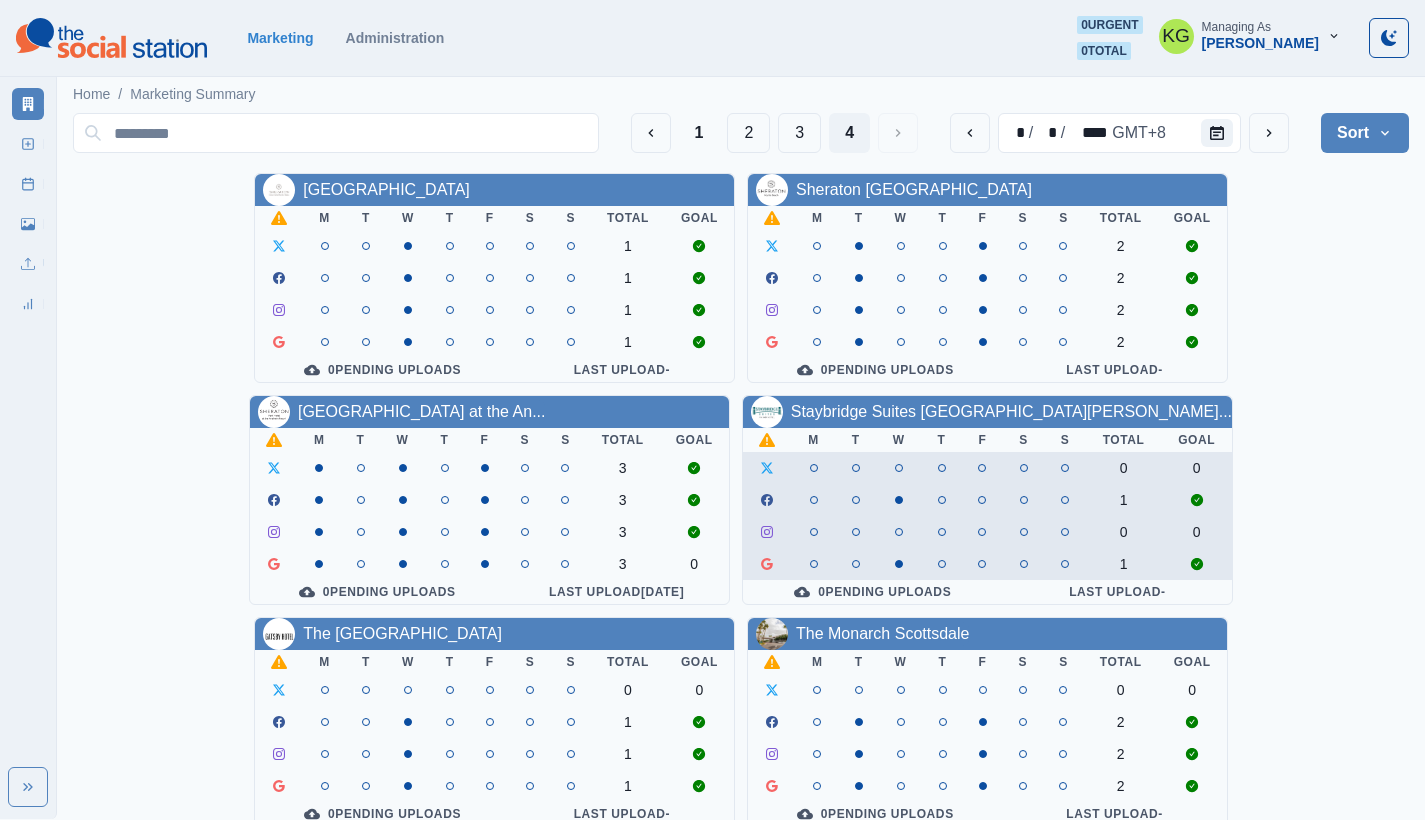 scroll, scrollTop: 265, scrollLeft: 0, axis: vertical 